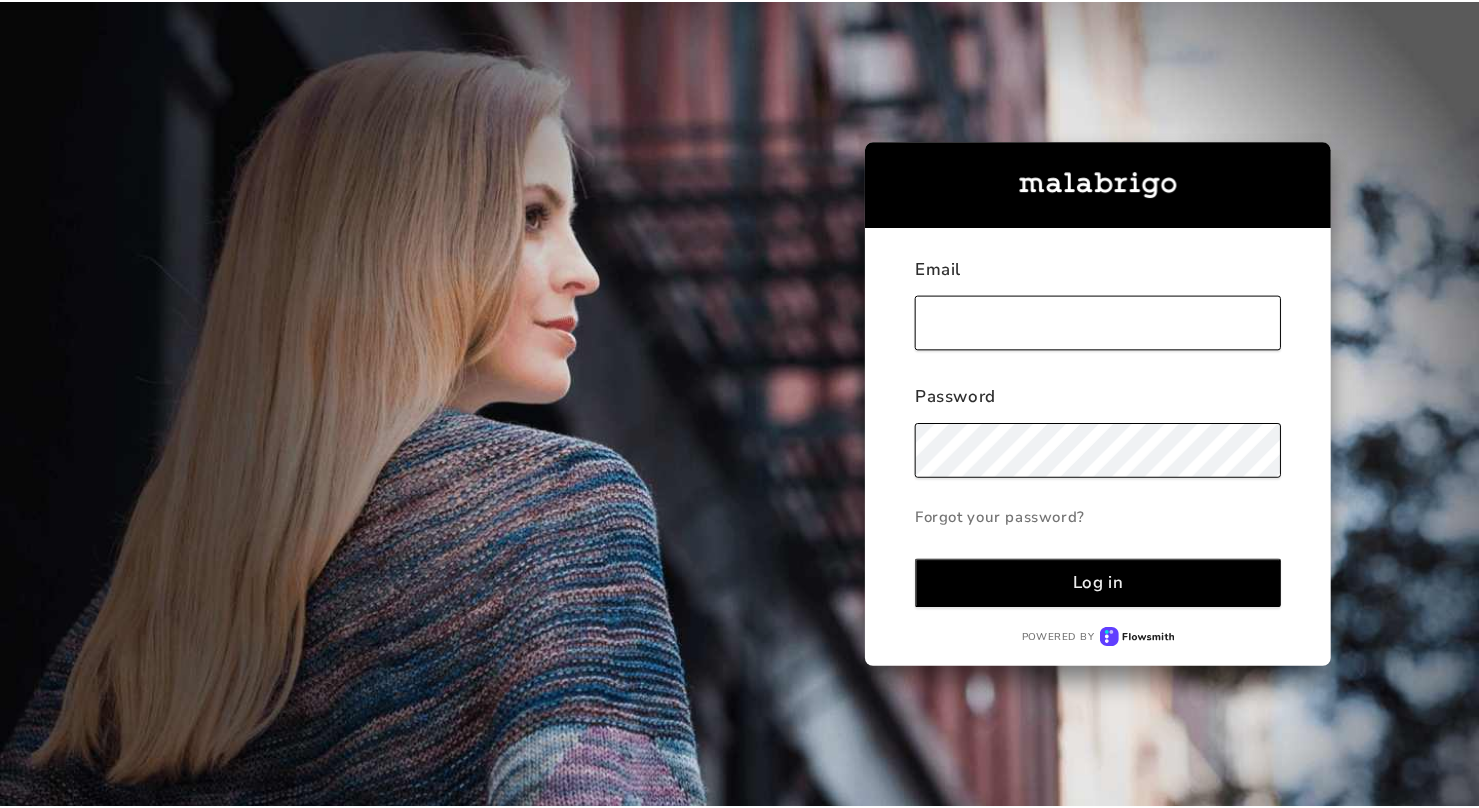 scroll, scrollTop: 0, scrollLeft: 0, axis: both 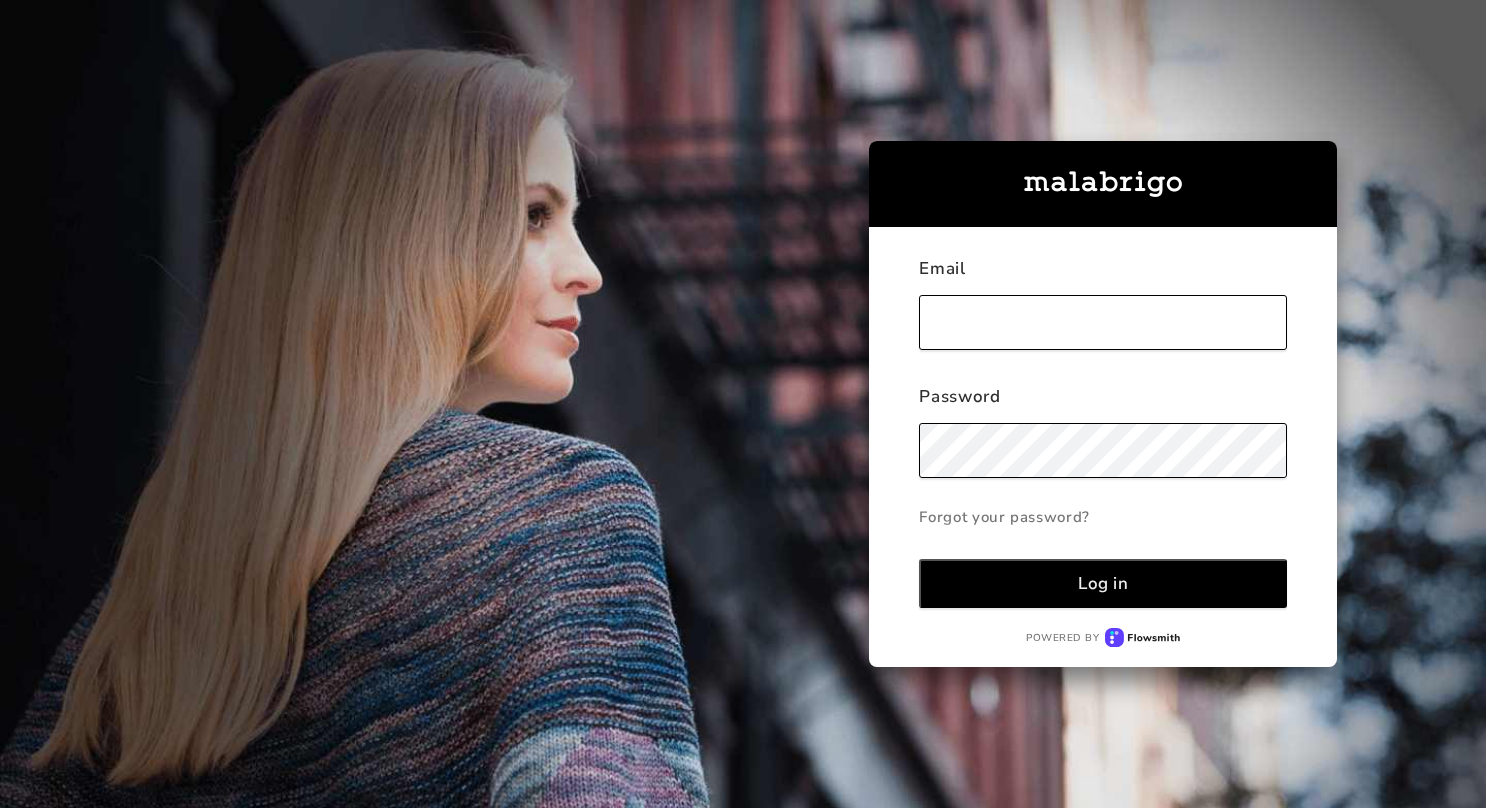 type on "[EMAIL]" 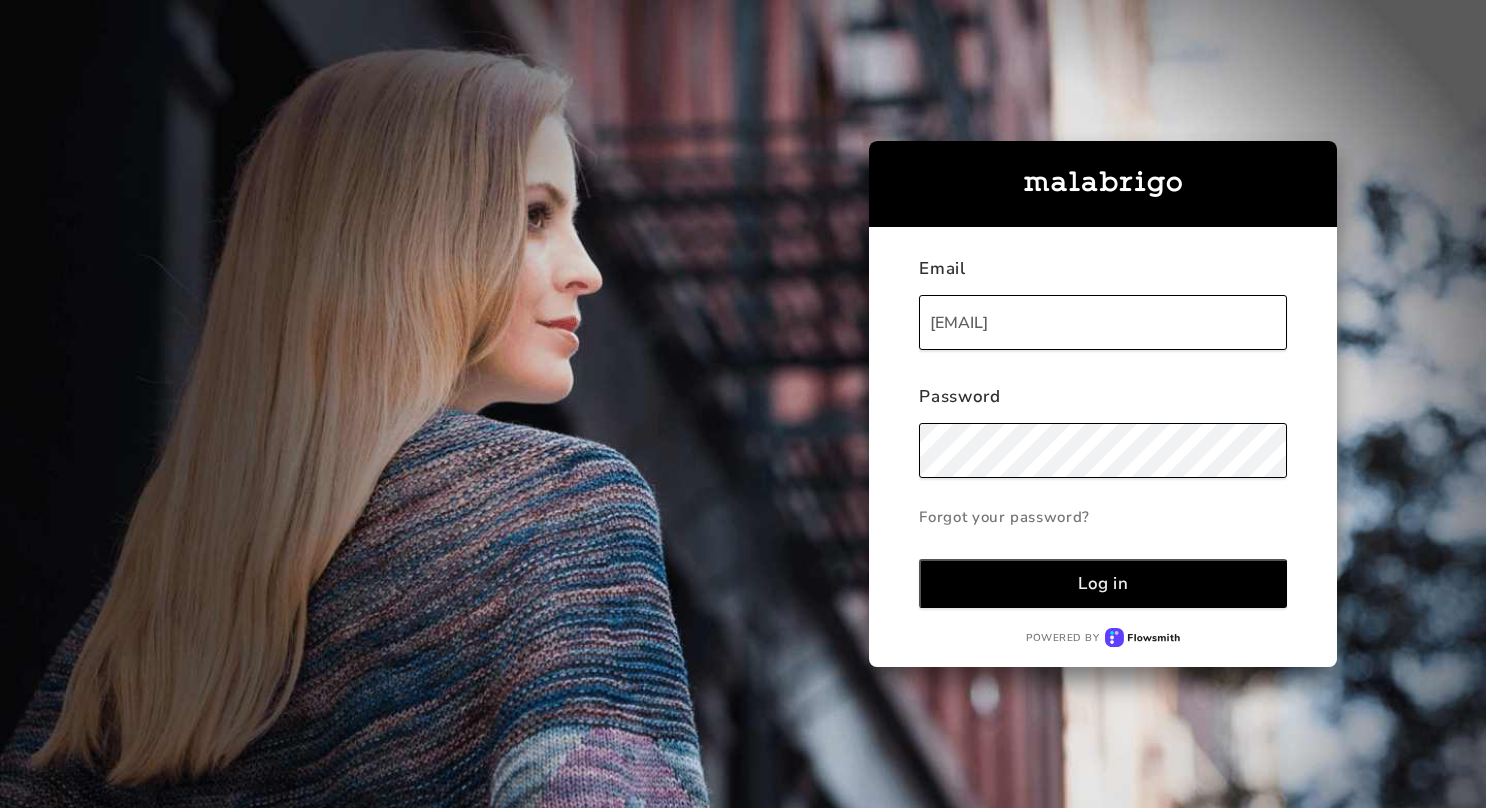 click on "Log in" at bounding box center (1103, 583) 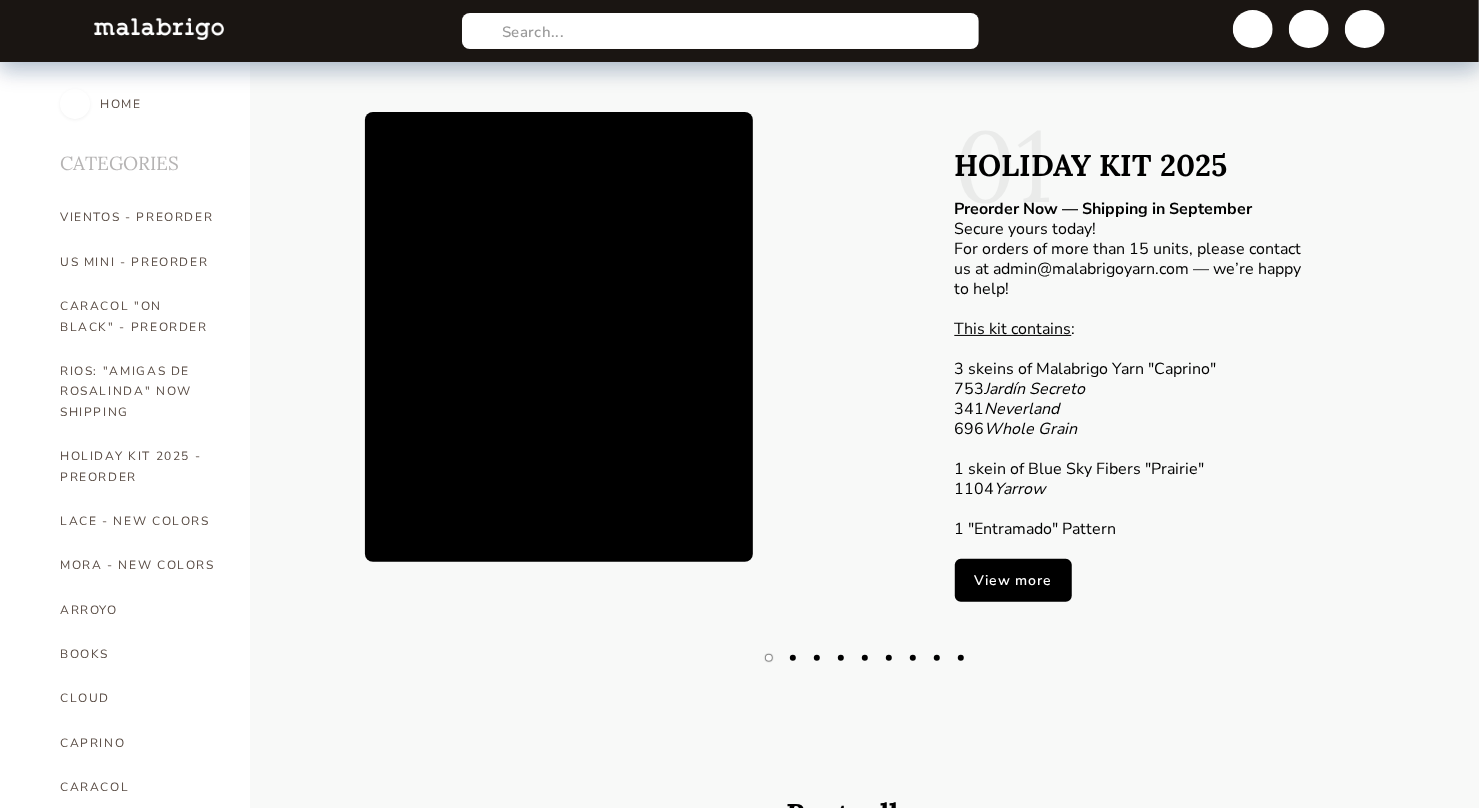 scroll, scrollTop: 2, scrollLeft: 0, axis: vertical 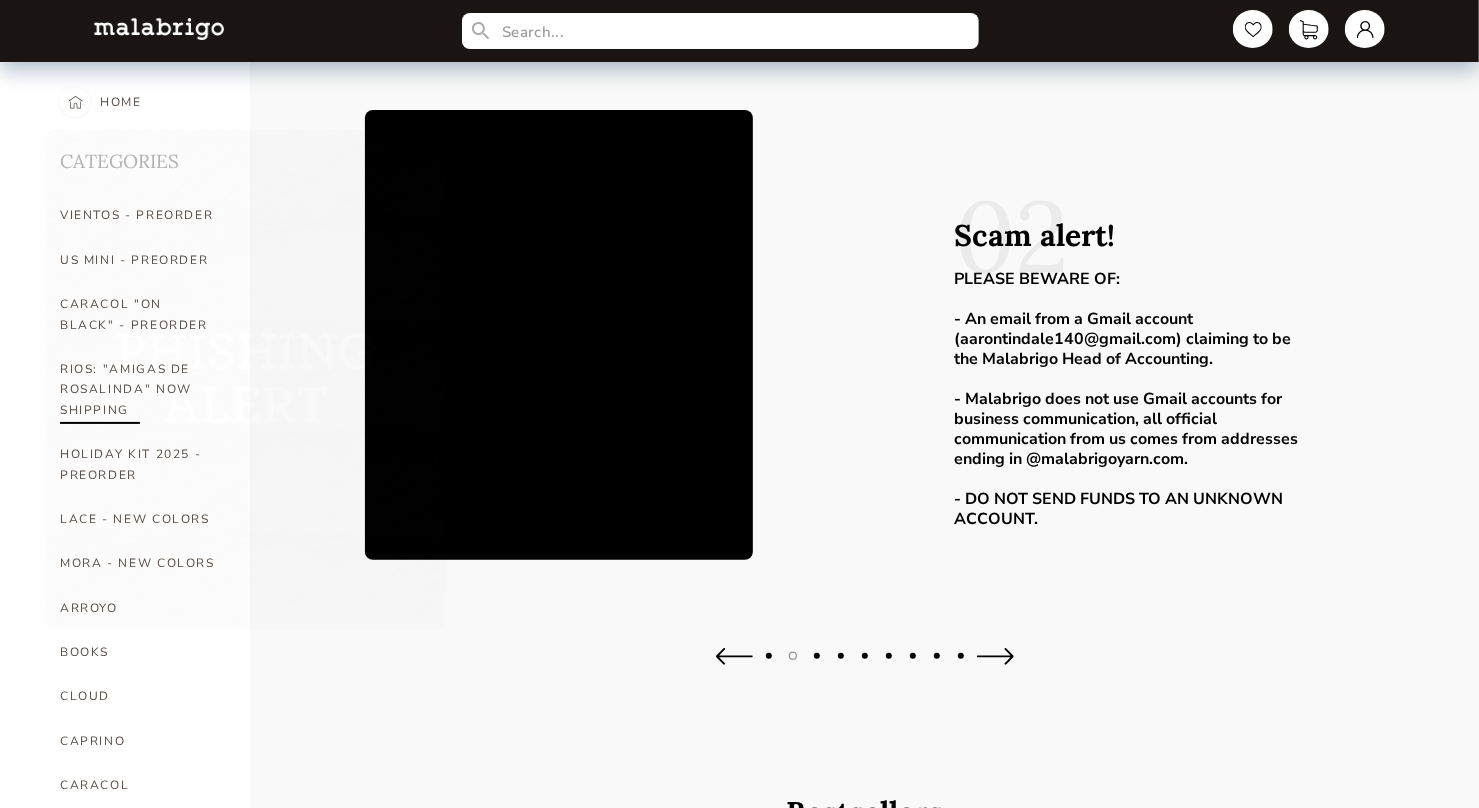 click on "HOME CATEGORIES VIENTOS - PREORDER US MINI - PREORDER CARACOL "ON BLACK" - PREORDER RIOS: "AMIGAS DE ROSALINDA"  NOW SHIPPING HOLIDAY KIT 2025 - PREORDER LACE - NEW COLORS MORA - NEW COLORS ARROYO BOOKS CLOUD CAPRINO CARACOL CHUNKY DOS TIERRAS FINITO LACE MOHAIR MECHA MECHITA MORA NOVENTA NUBE ON SALE RASTA RIOS RIOS SÓLIDOS SOCK CAKES - METAMORPHOSIS SEIS CABOS SILKPACA SILKY MERINO SOCK SUSURRO TOTES ULTIMATE SOCK VERANO WASHTED WORSTED 02 Scam alert! PLEASE BEWARE OF: - An email from a [DOMAIN] account ([EMAIL]) claiming to be the Malabrigo Head of Accounting. - Malabrigo does not use [DOMAIN] accounts for business communication, all official communication from us comes from addresses ending in @malabrigoyarn.com. - DO NOT SEND FUNDS TO AN UNKNOWN ACCOUNT. Bestsellers $   88.00 Natural SKU:  RIO063 - 0 15 + $   88.00 Pisces SKU:  RIO289 - 0 15 + $   62.00 Natural SKU:  RAS063 - 0 15 + $   88.00 Matisse Blue SKU:  RIO415 - 0 15 + $   88.00 Ivy SKU:  RIO138 - 0 15 + $   88.00 Aniversario SKU:  -" at bounding box center [739, 1087] 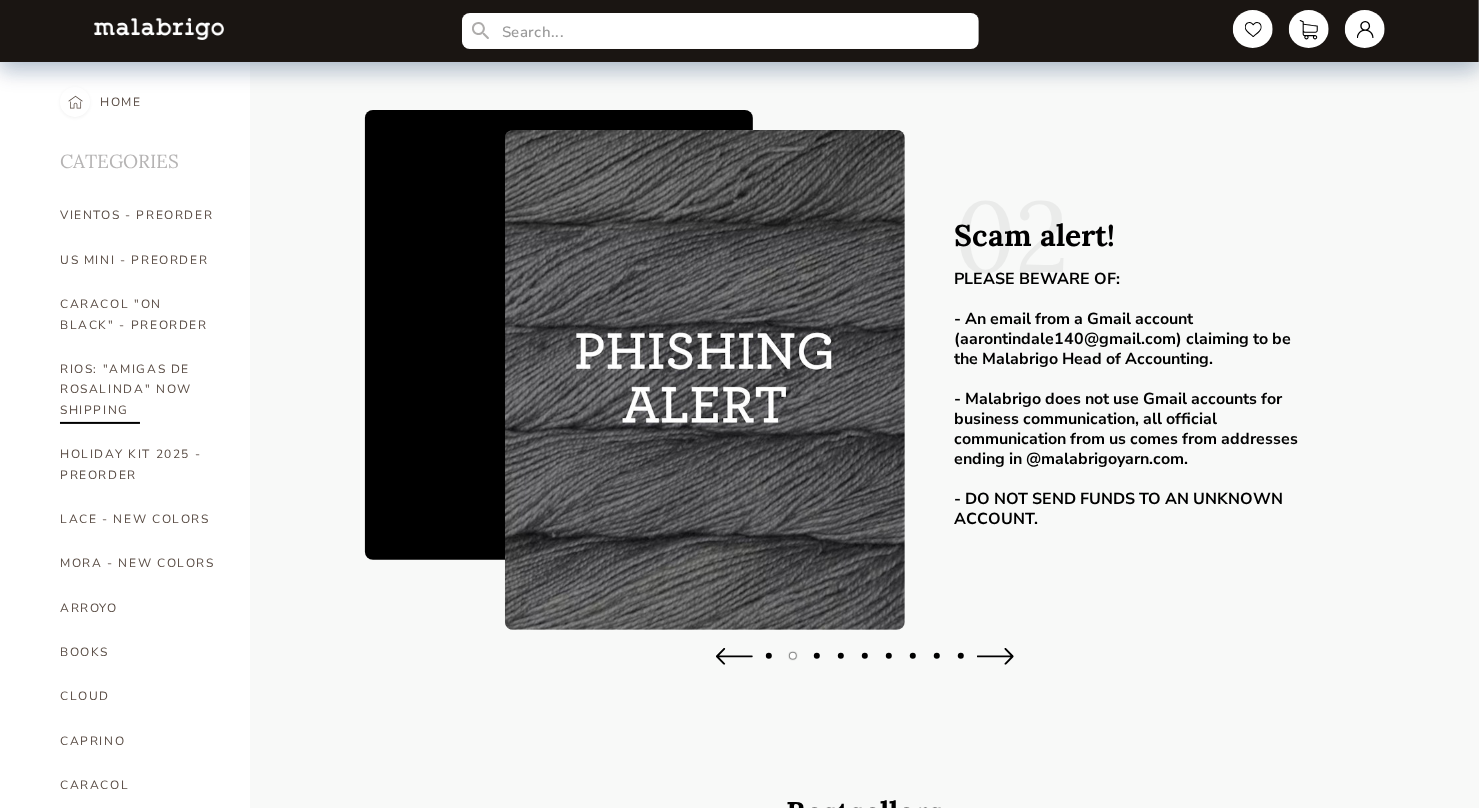 click on "RIOS: "AMIGAS DE ROSALINDA"  NOW SHIPPING" at bounding box center (140, 389) 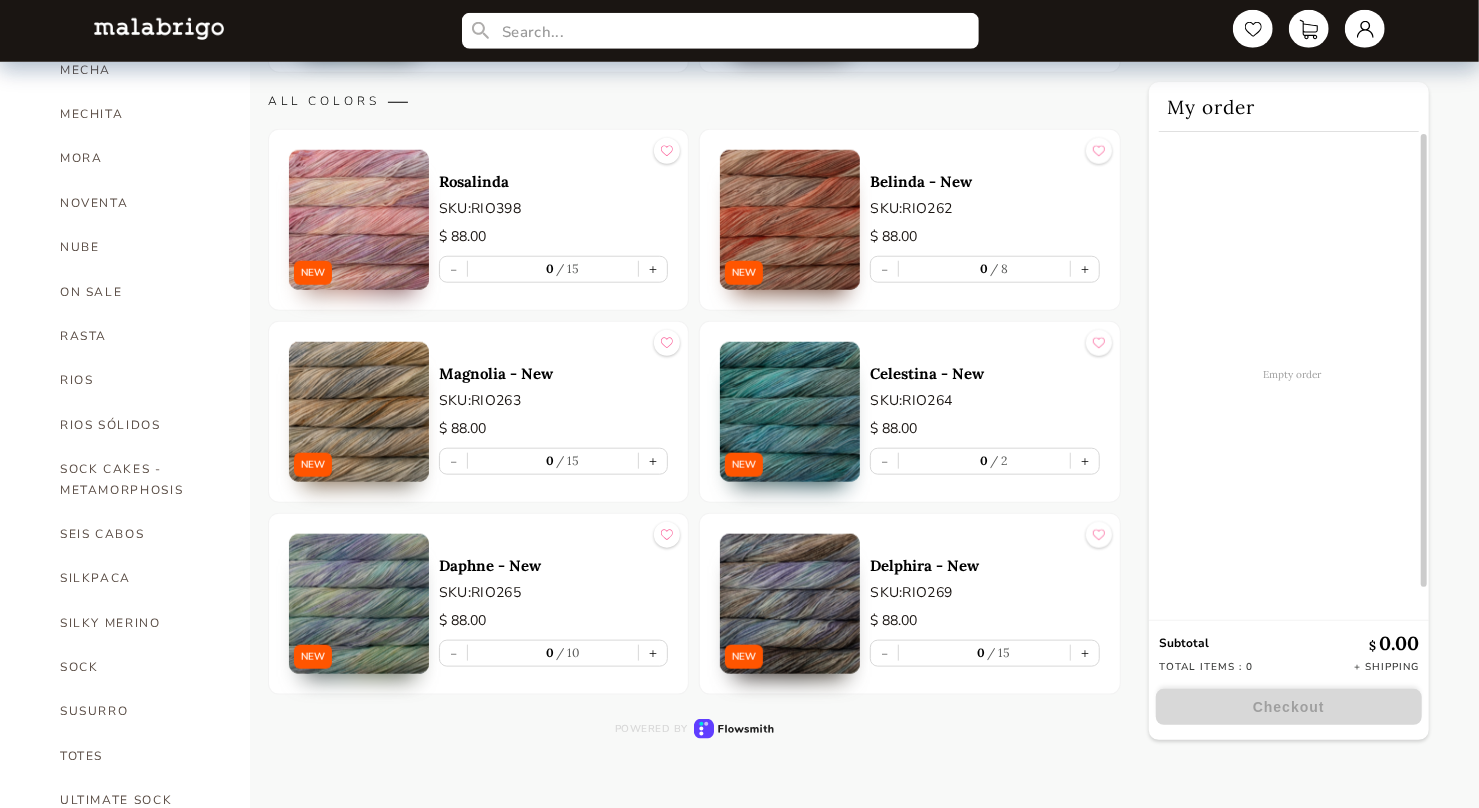 scroll, scrollTop: 1132, scrollLeft: 0, axis: vertical 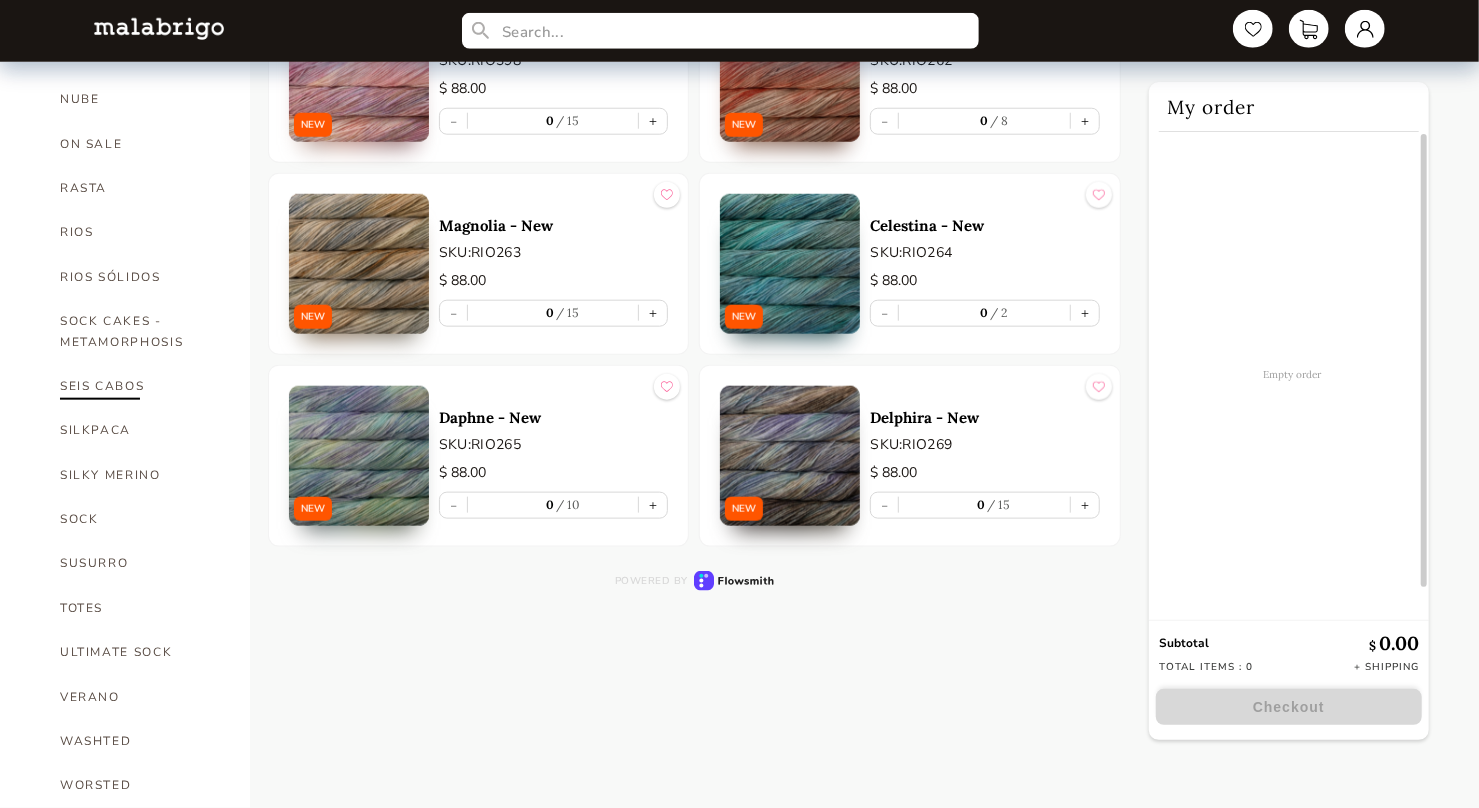click on "SEIS CABOS" at bounding box center [140, 386] 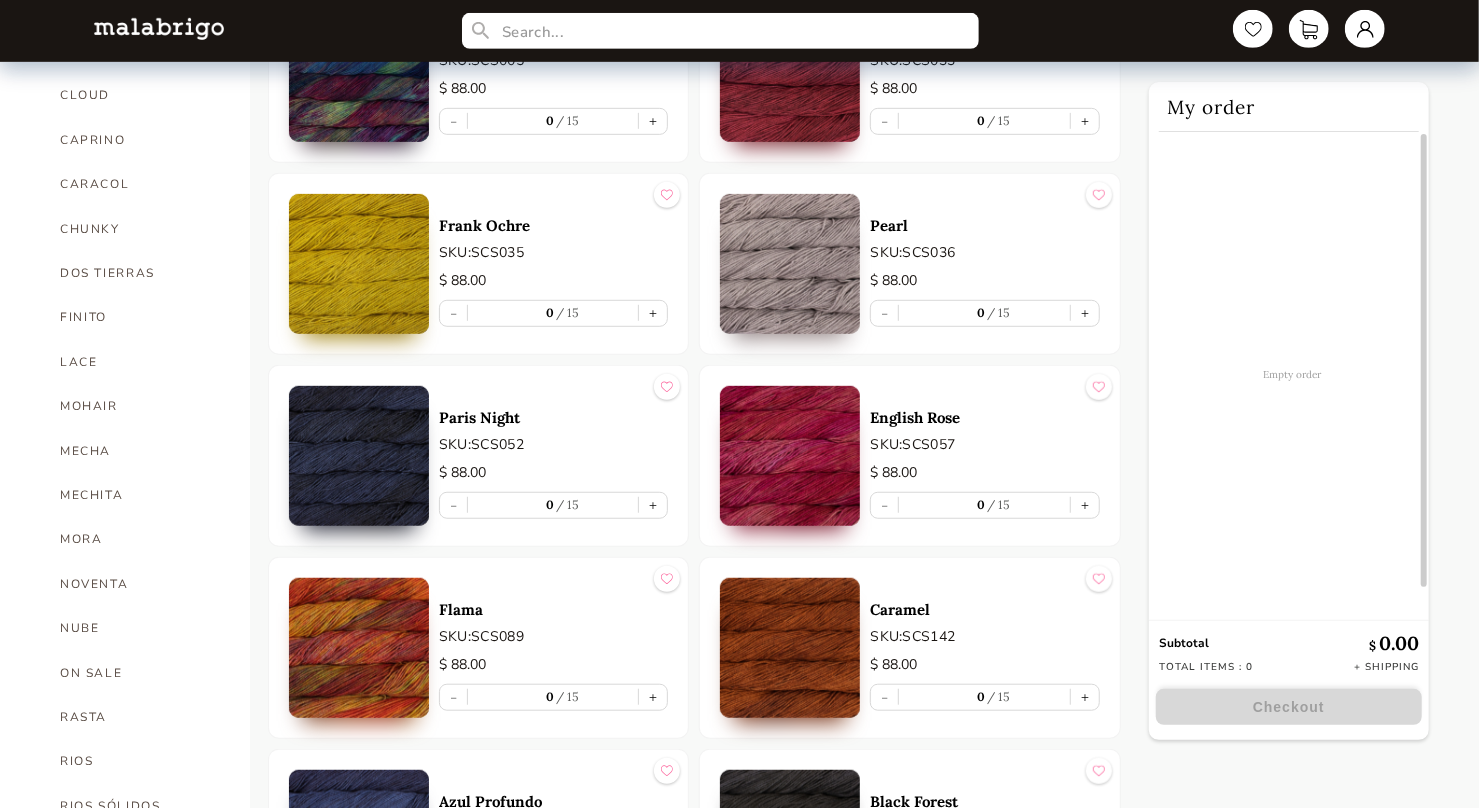 scroll, scrollTop: 602, scrollLeft: 0, axis: vertical 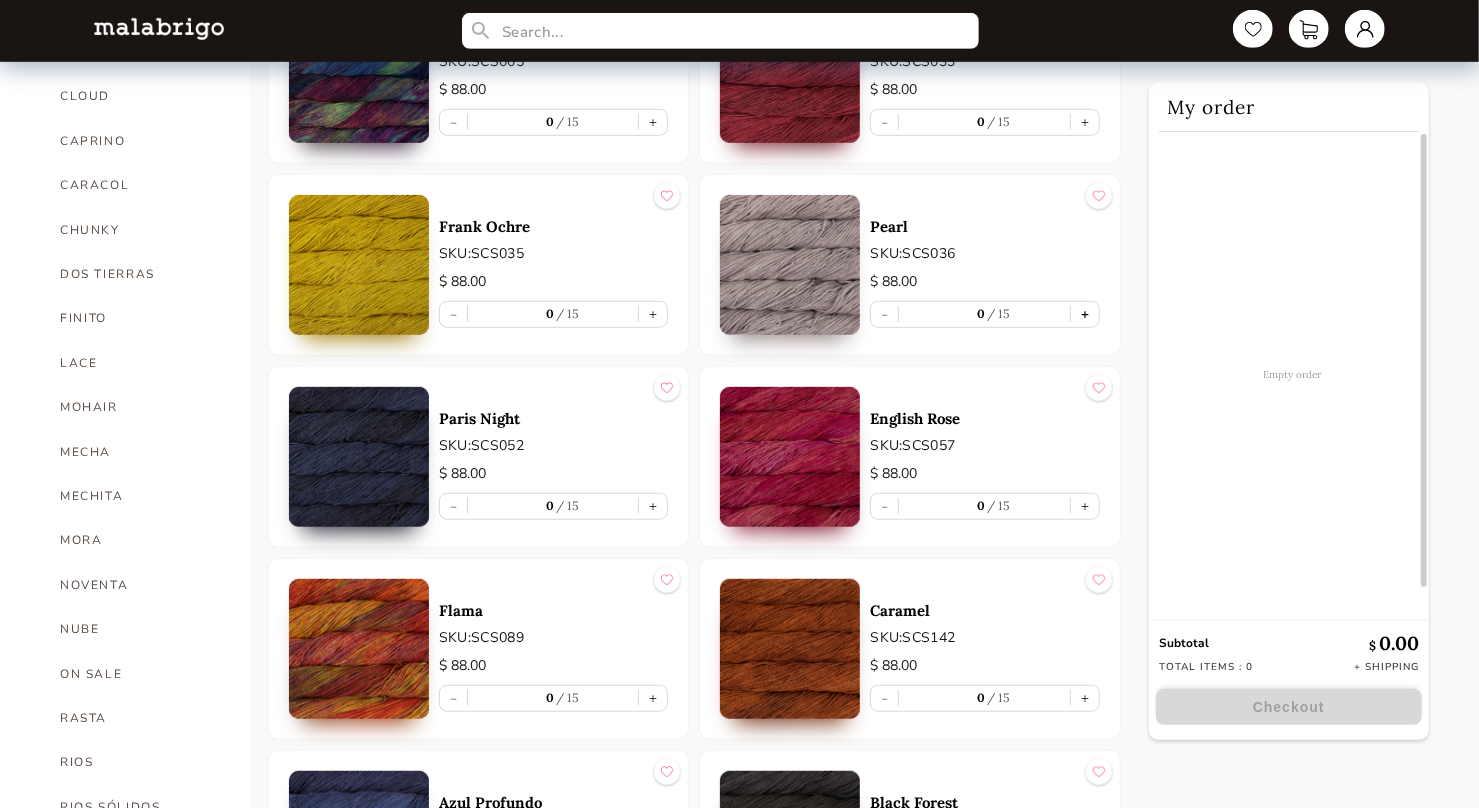 click on "+" at bounding box center (1085, 314) 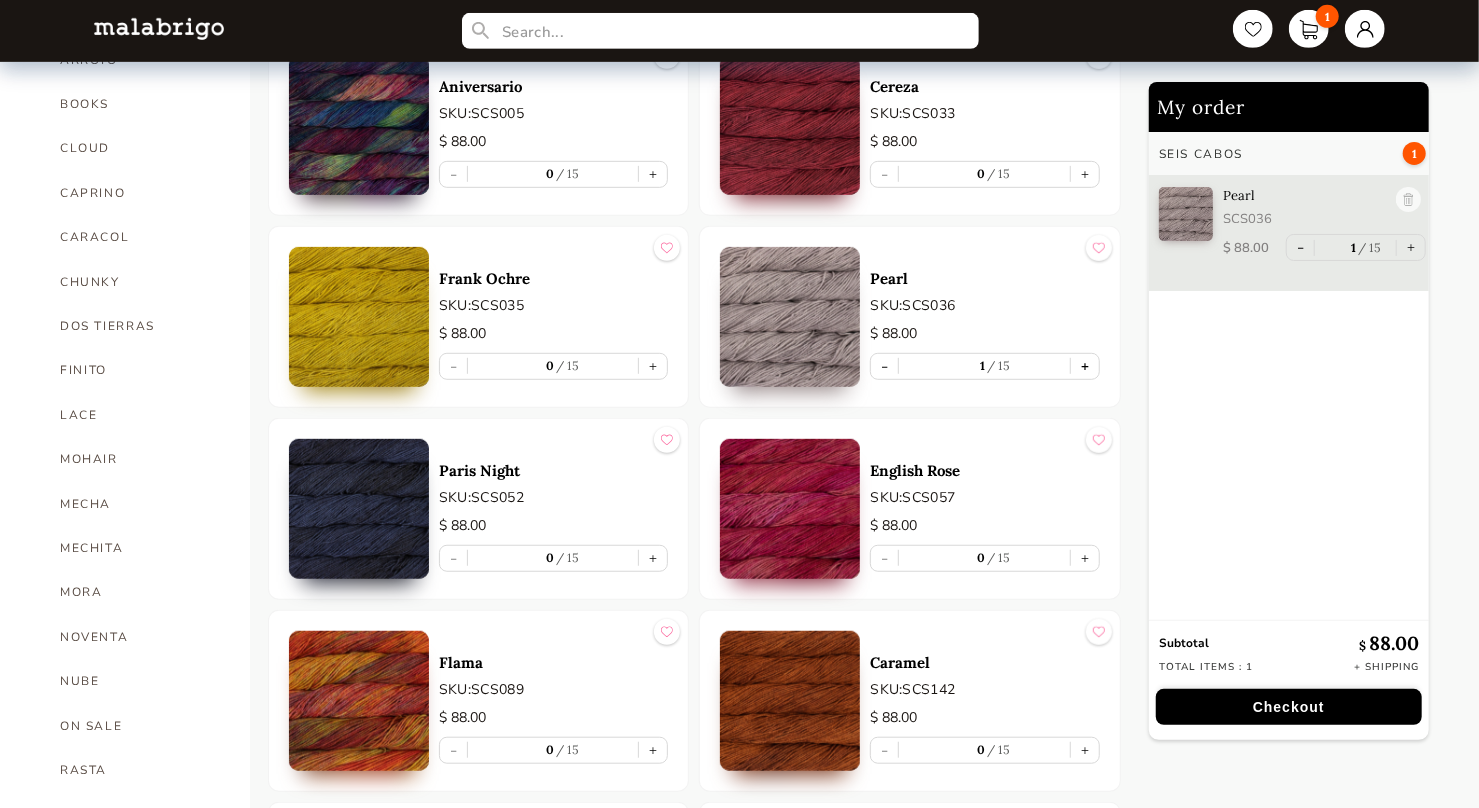 scroll, scrollTop: 550, scrollLeft: 0, axis: vertical 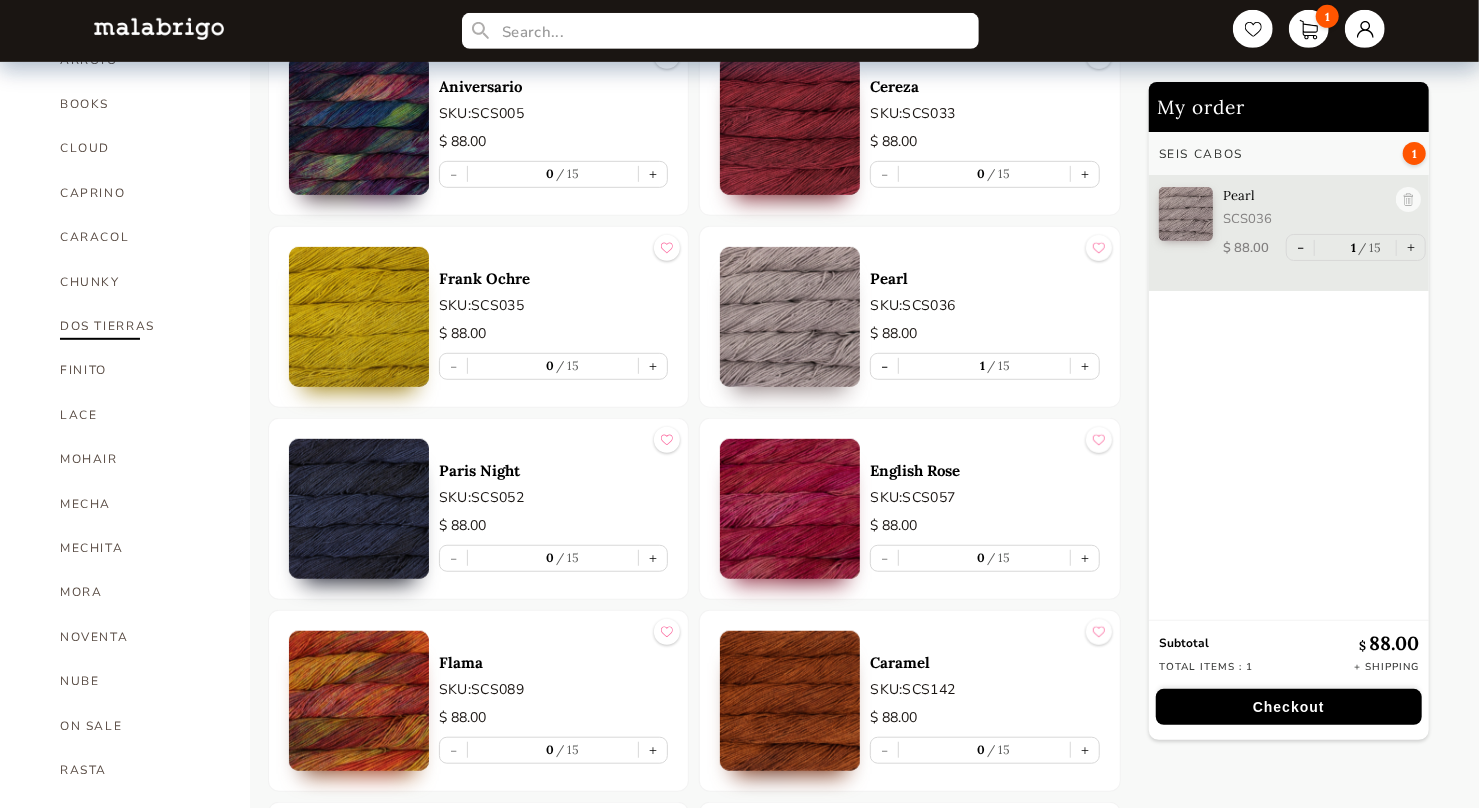 click on "DOS TIERRAS" at bounding box center (140, 326) 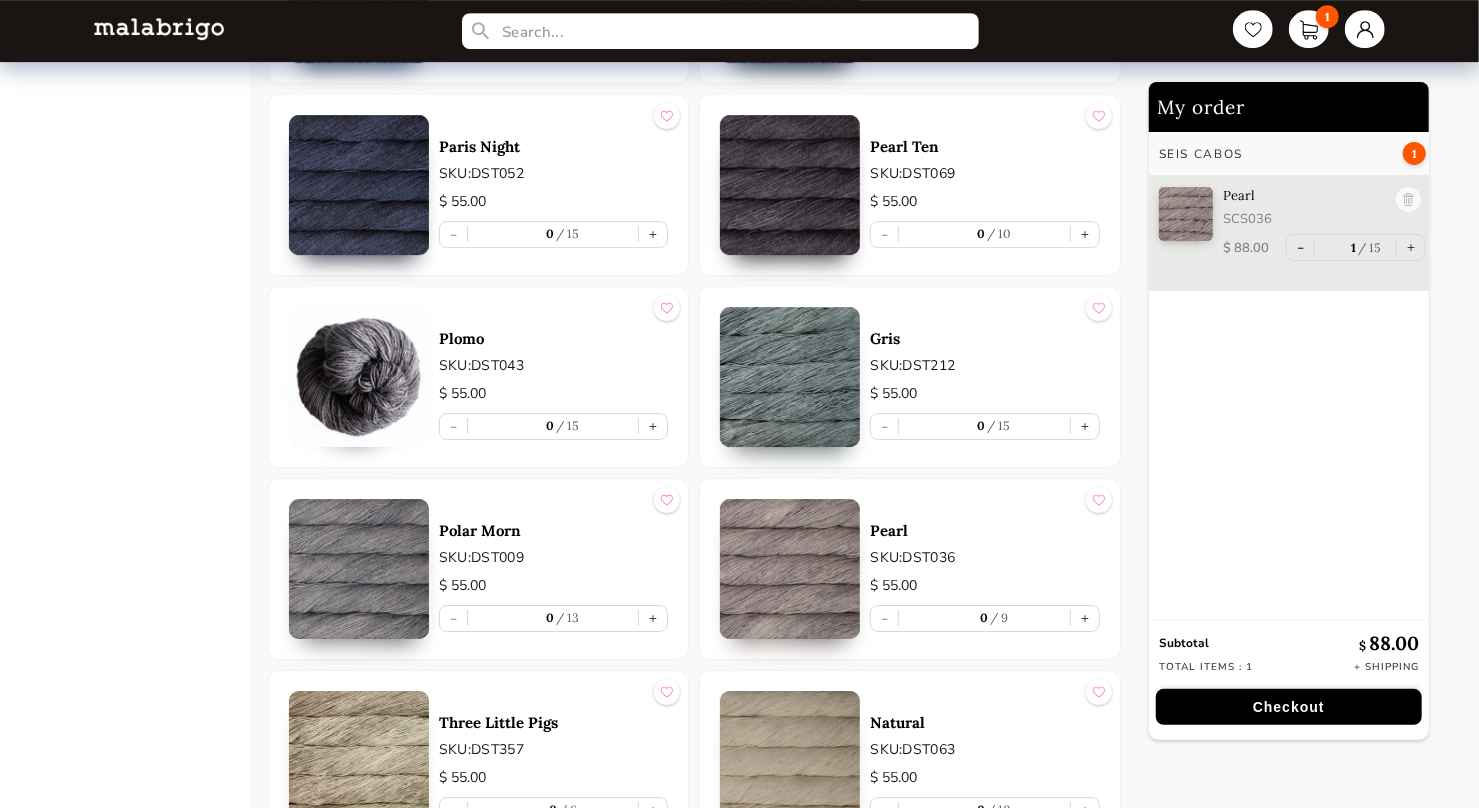 scroll, scrollTop: 3814, scrollLeft: 0, axis: vertical 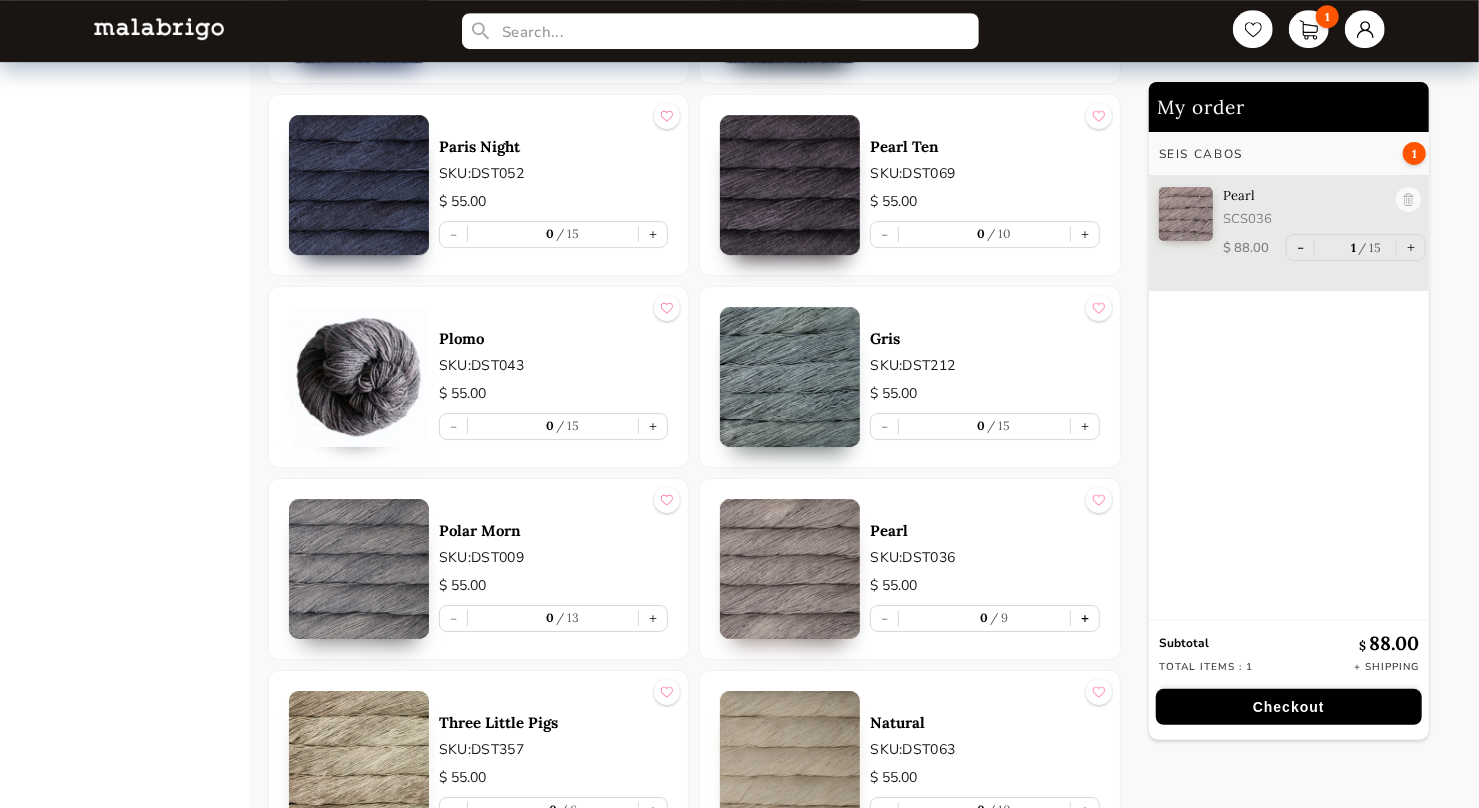 click on "+" at bounding box center (1085, 618) 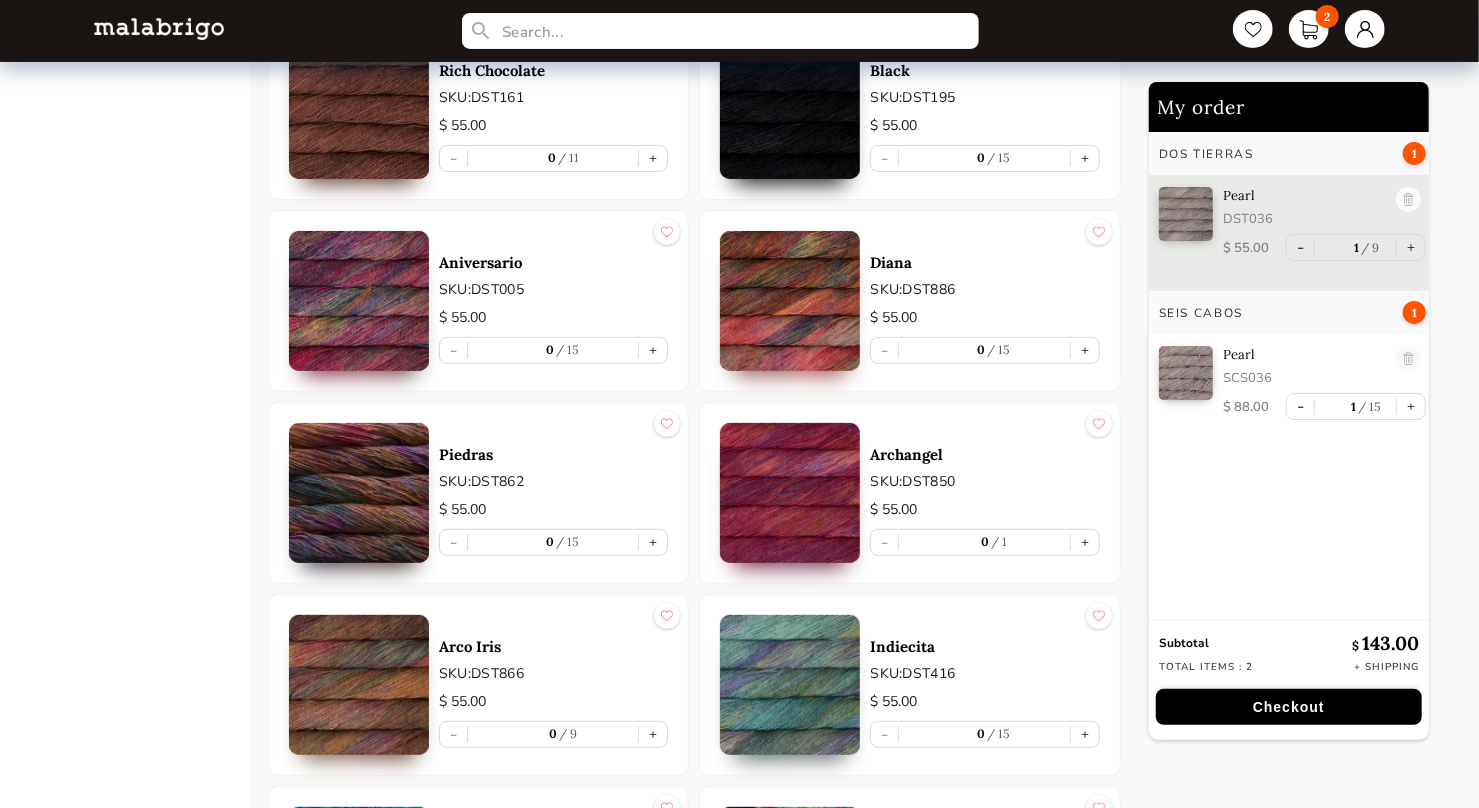 scroll, scrollTop: 4668, scrollLeft: 0, axis: vertical 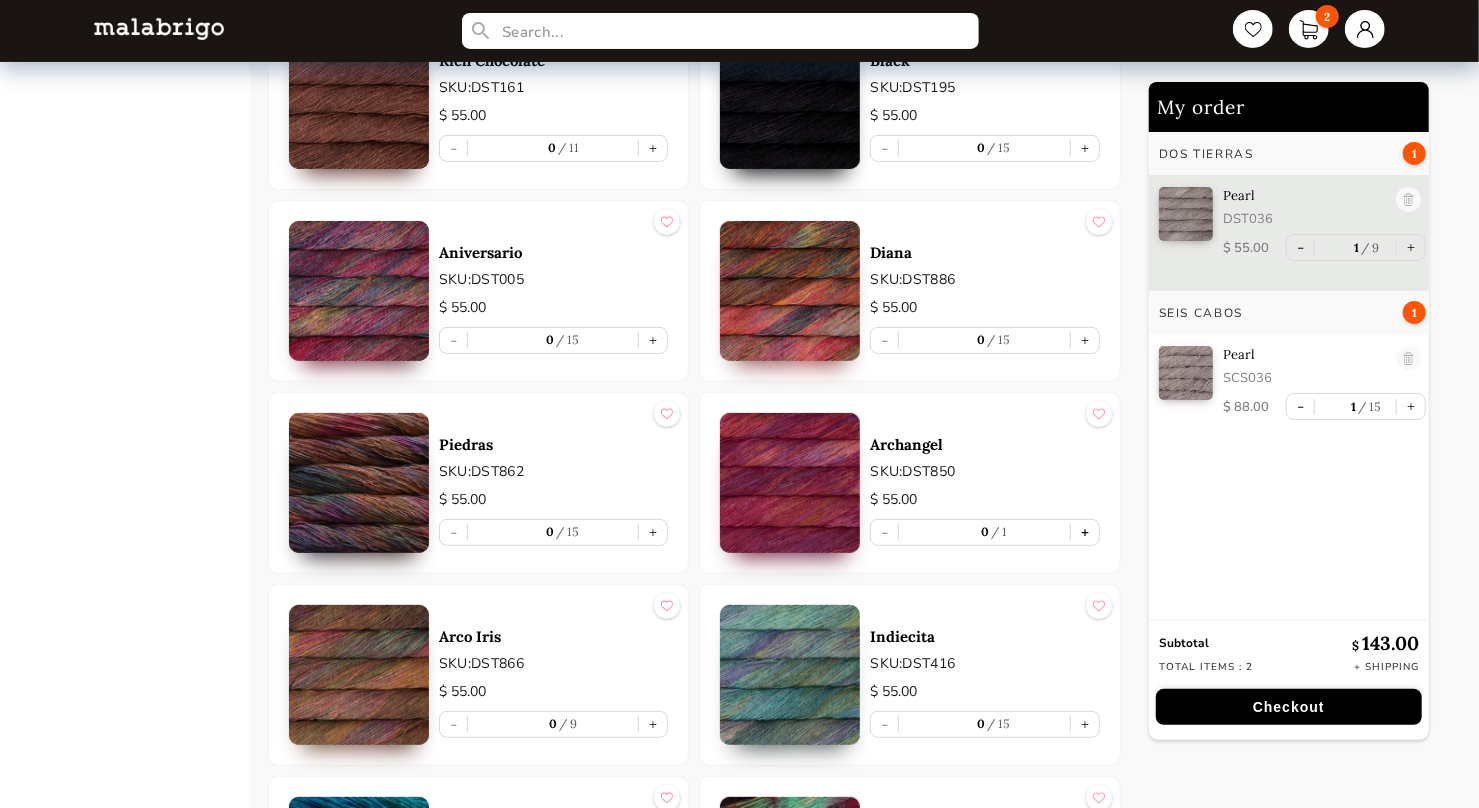 click on "+" at bounding box center [1085, 532] 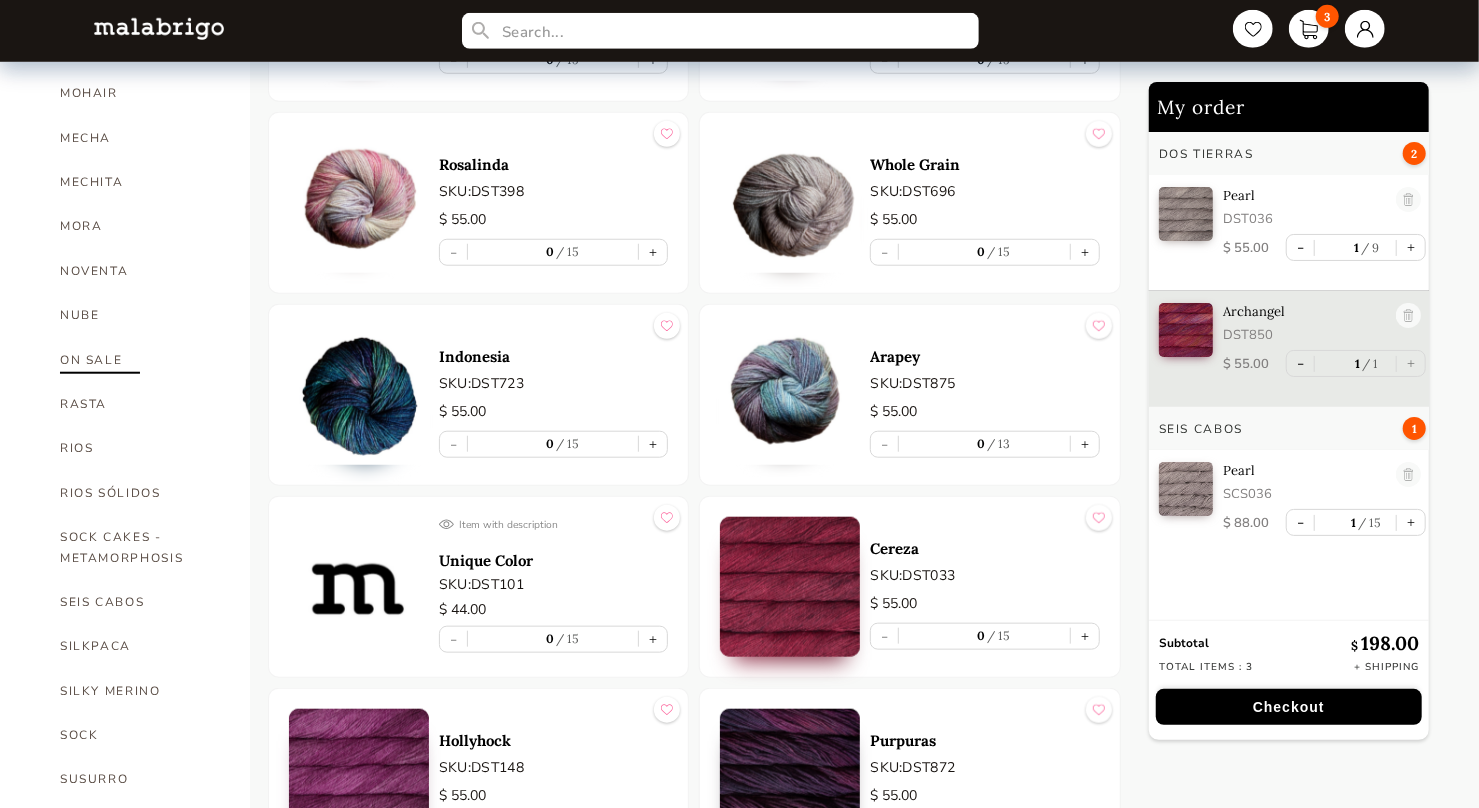 scroll, scrollTop: 918, scrollLeft: 0, axis: vertical 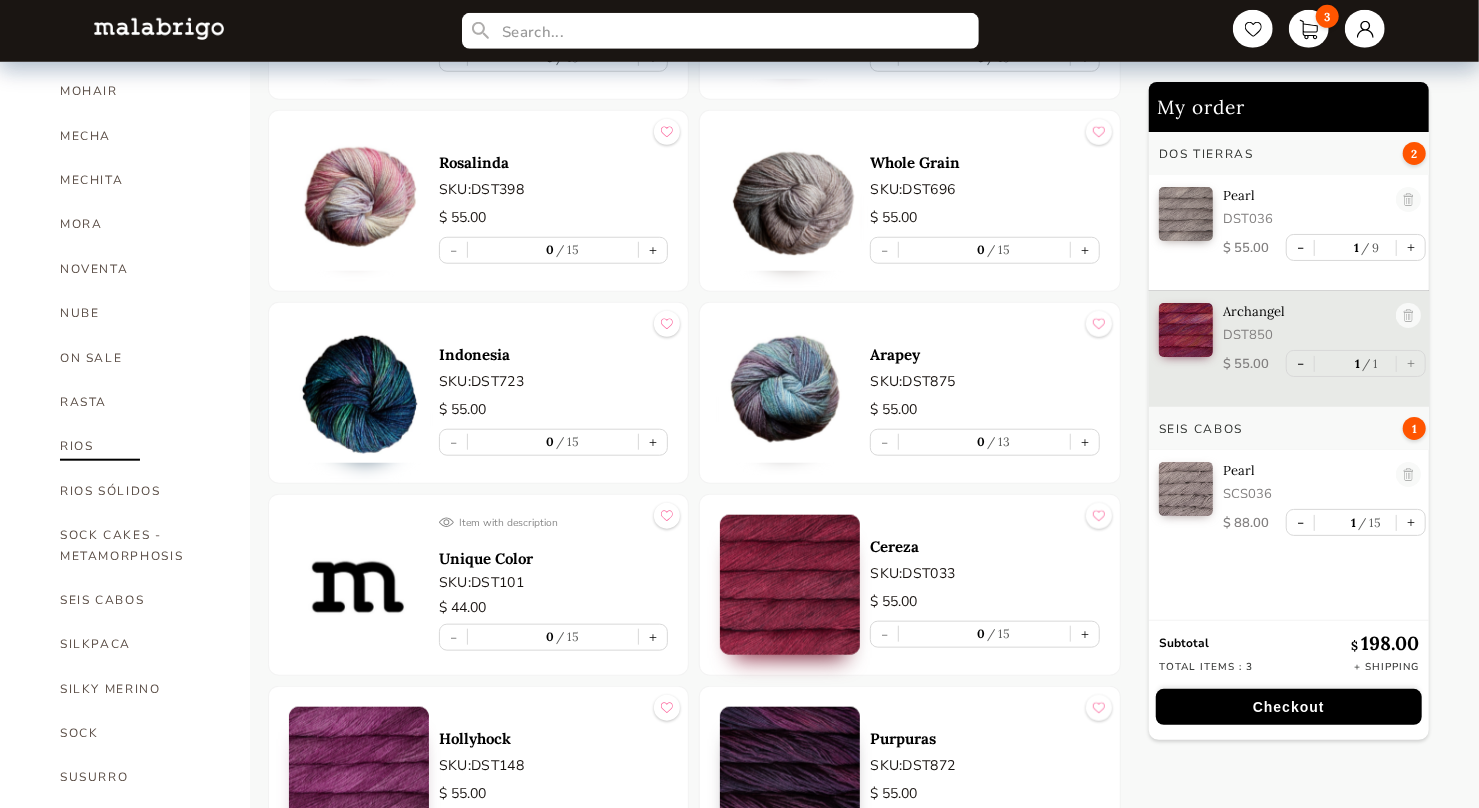 click on "RIOS" at bounding box center (140, 446) 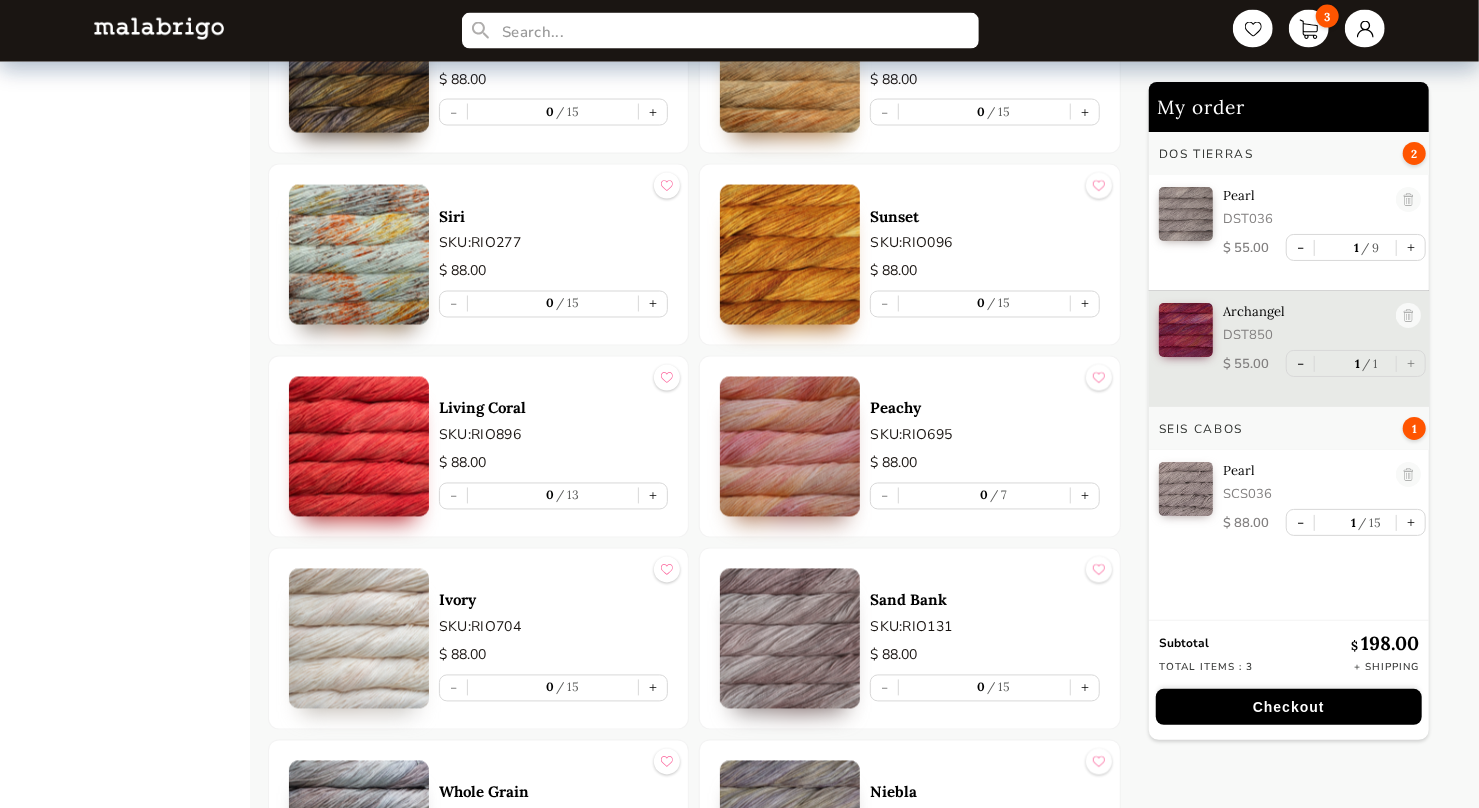 scroll, scrollTop: 6452, scrollLeft: 0, axis: vertical 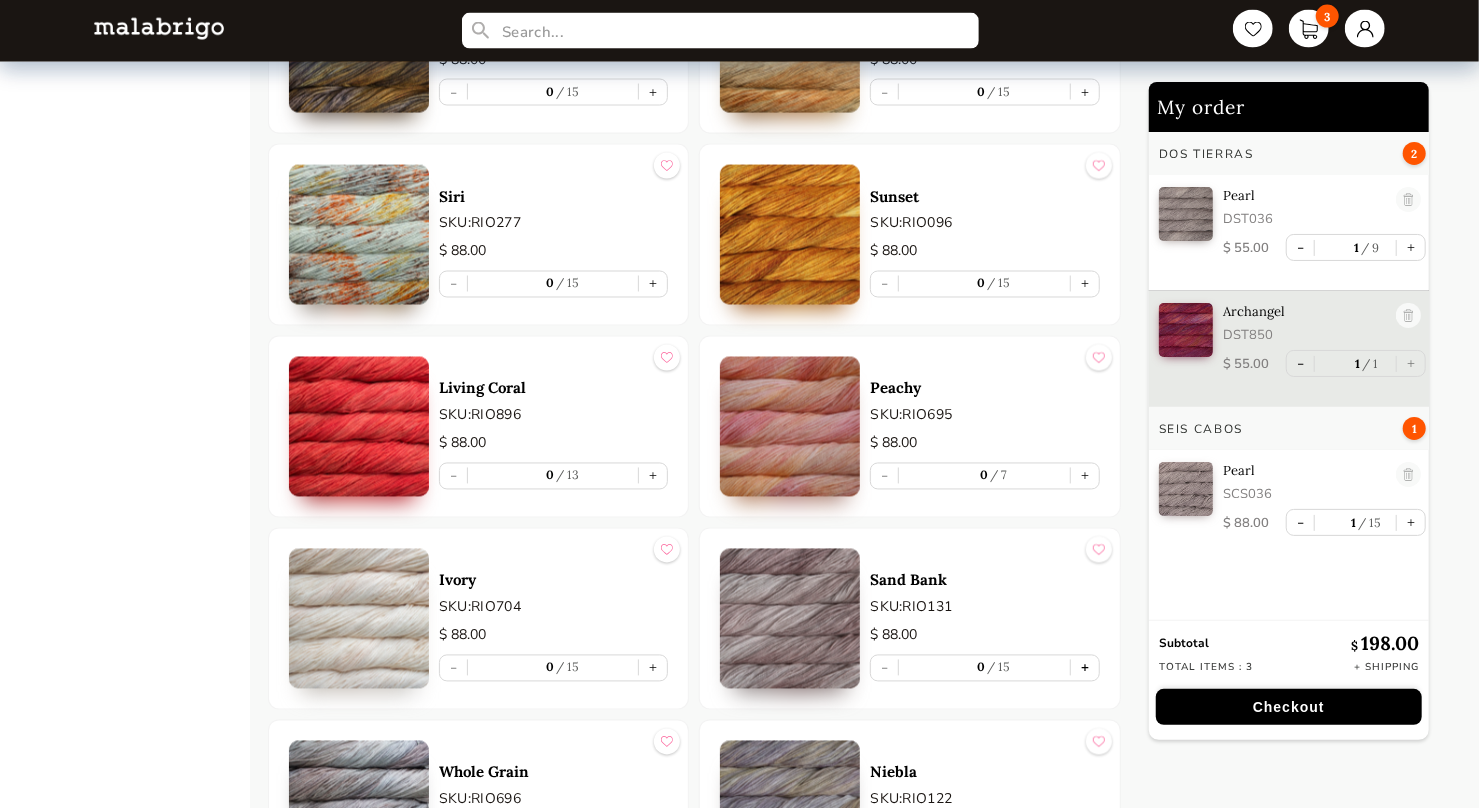 click on "+" at bounding box center [1085, 668] 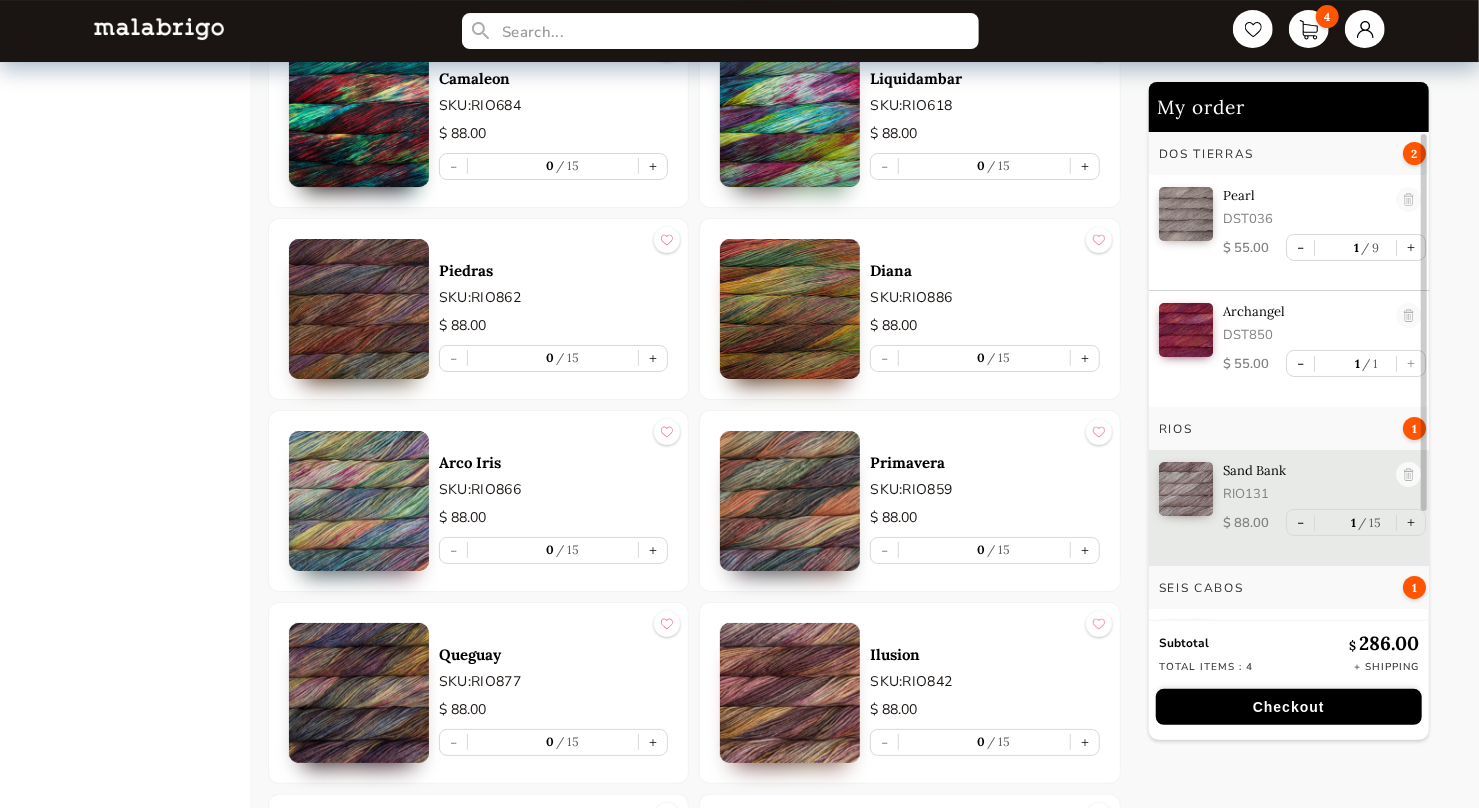 scroll, scrollTop: 8684, scrollLeft: 0, axis: vertical 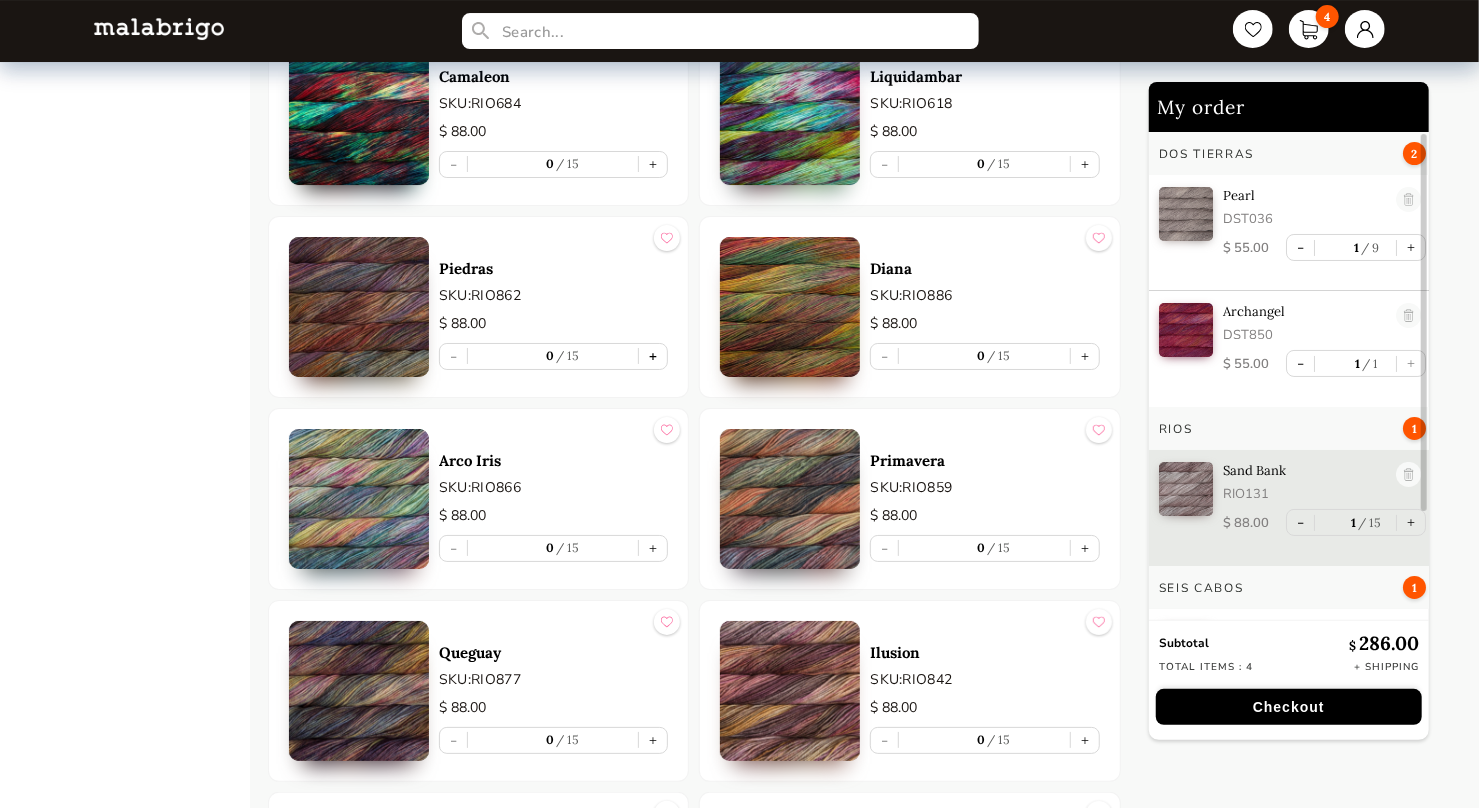 click on "+" at bounding box center [653, 356] 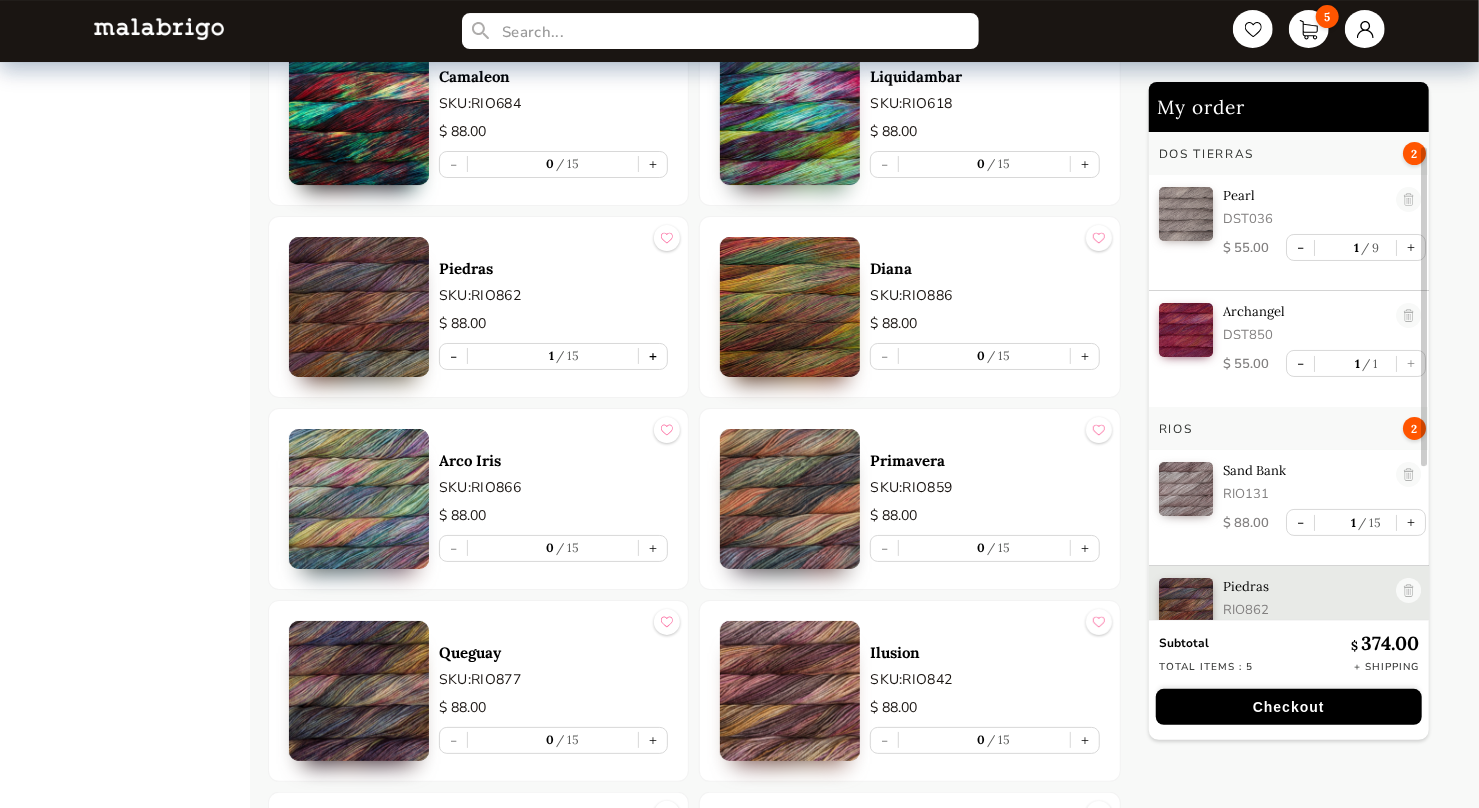 scroll, scrollTop: 38, scrollLeft: 0, axis: vertical 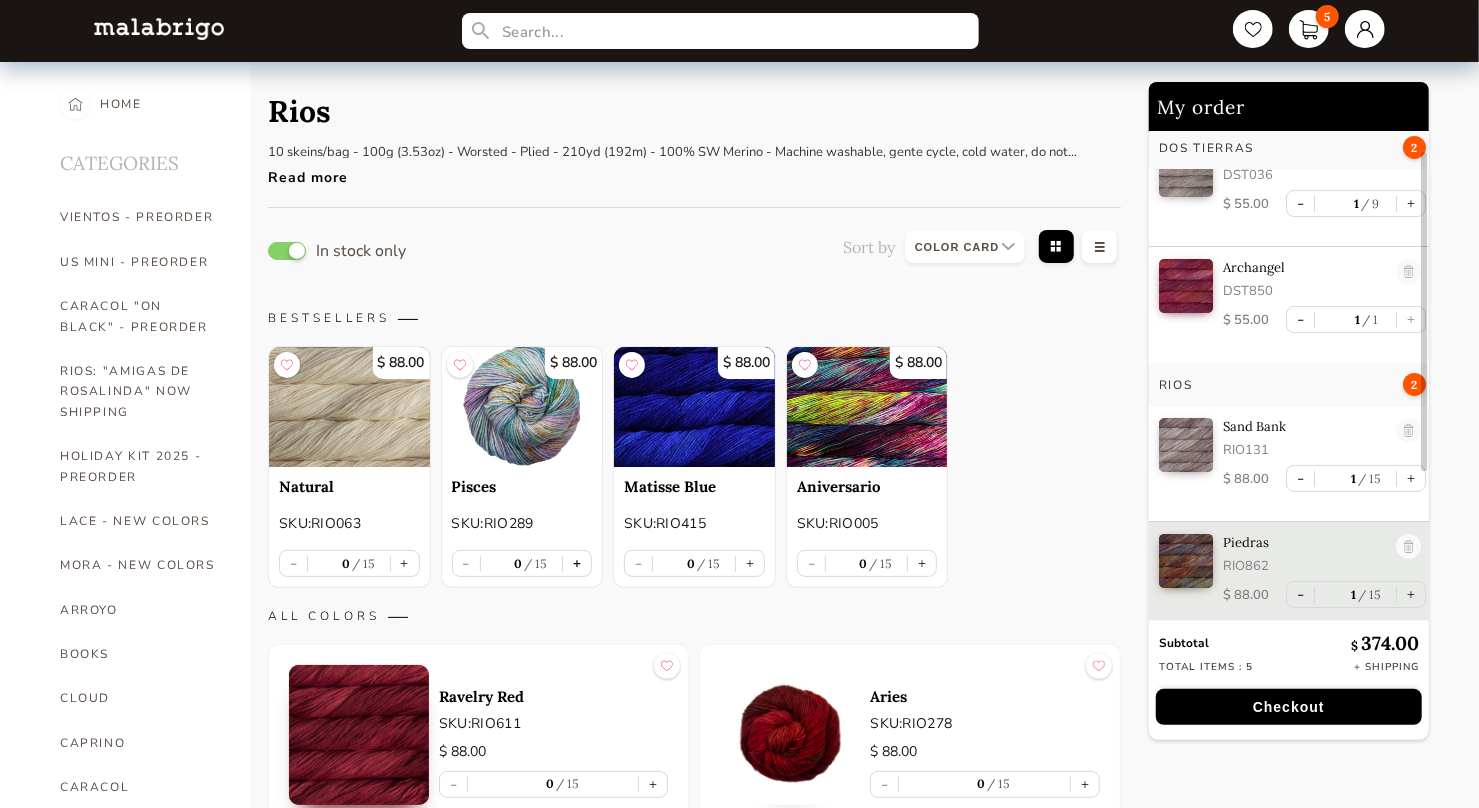 click on "+" at bounding box center [577, 563] 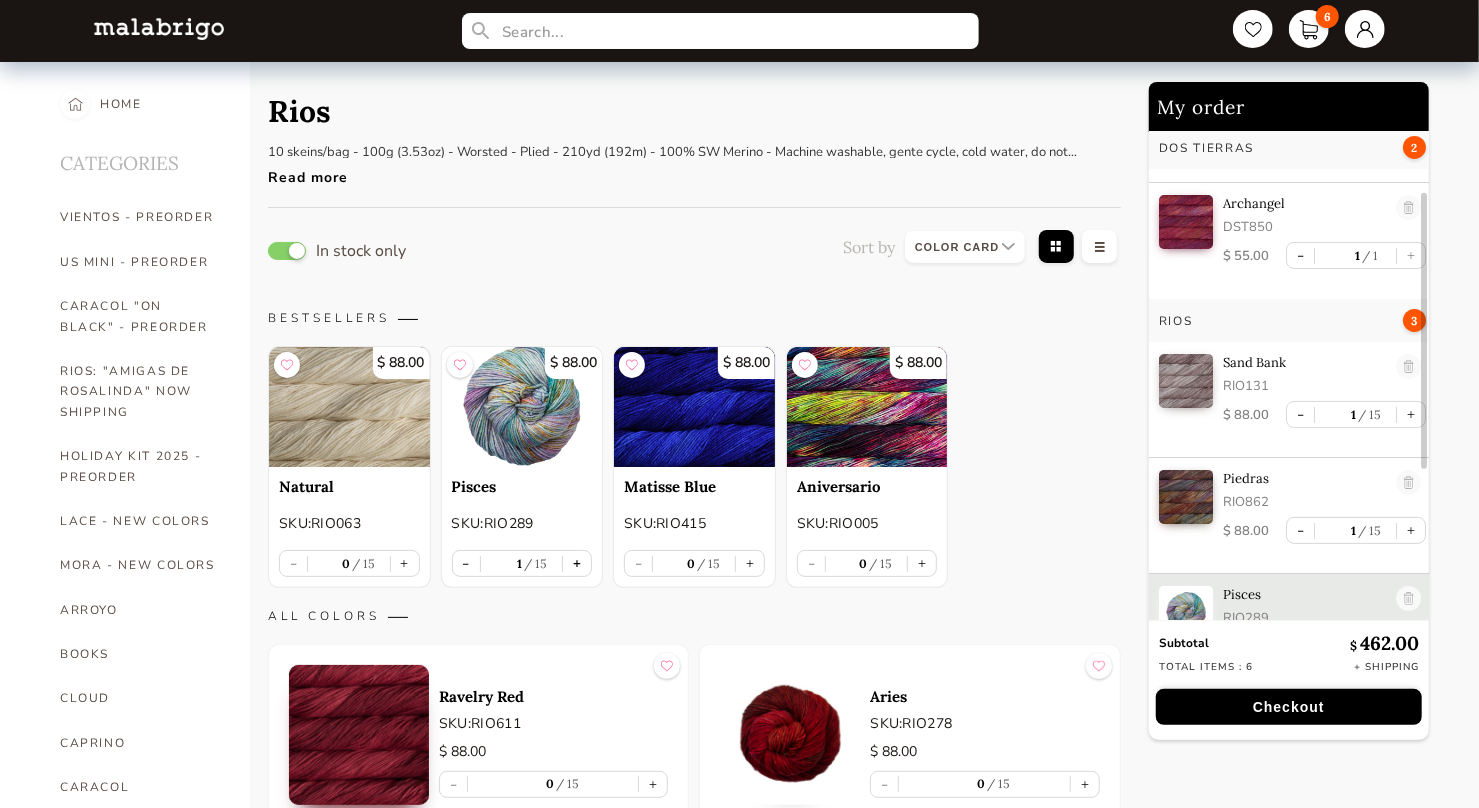 scroll, scrollTop: 154, scrollLeft: 0, axis: vertical 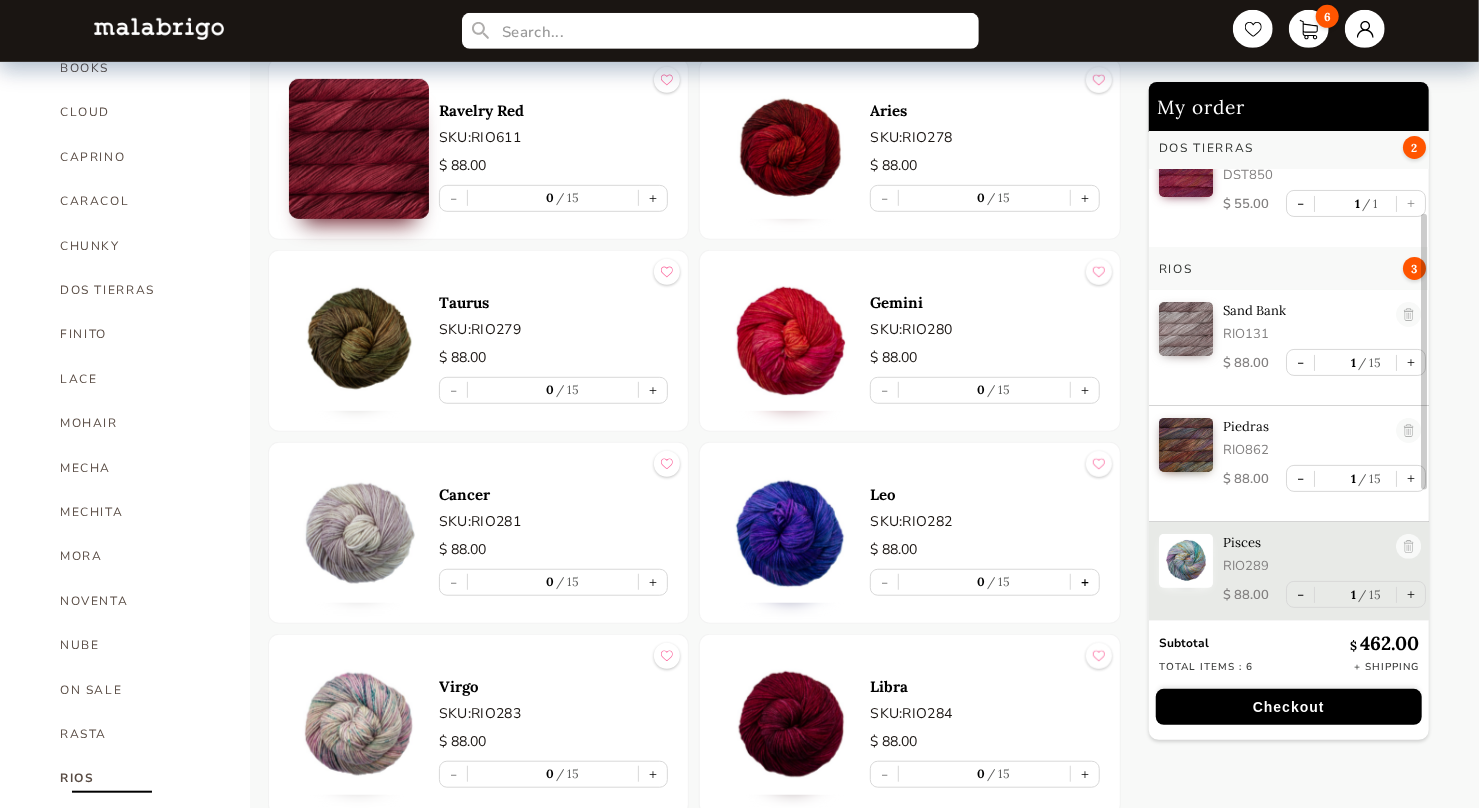 click on "+" at bounding box center [1085, 582] 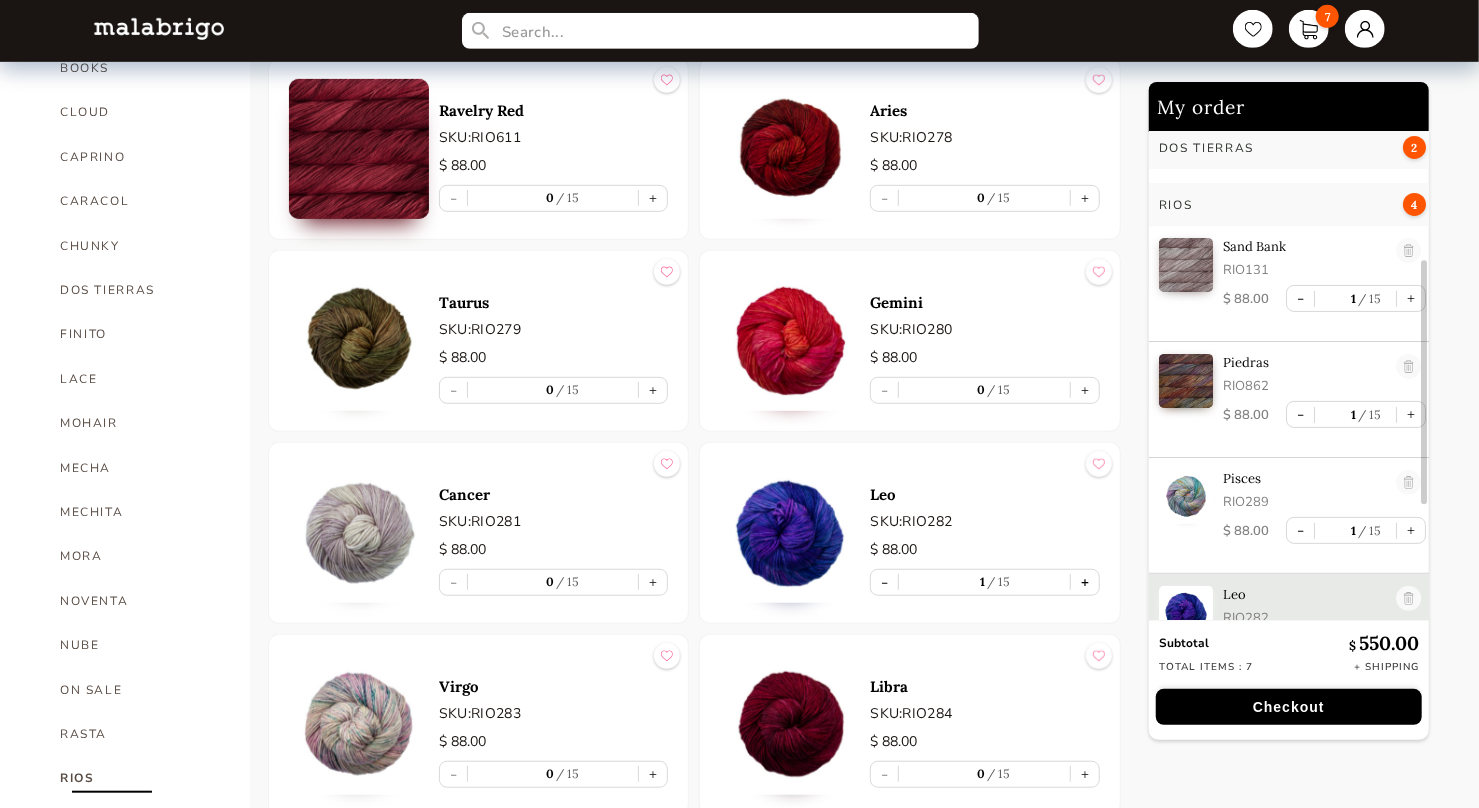 scroll, scrollTop: 270, scrollLeft: 0, axis: vertical 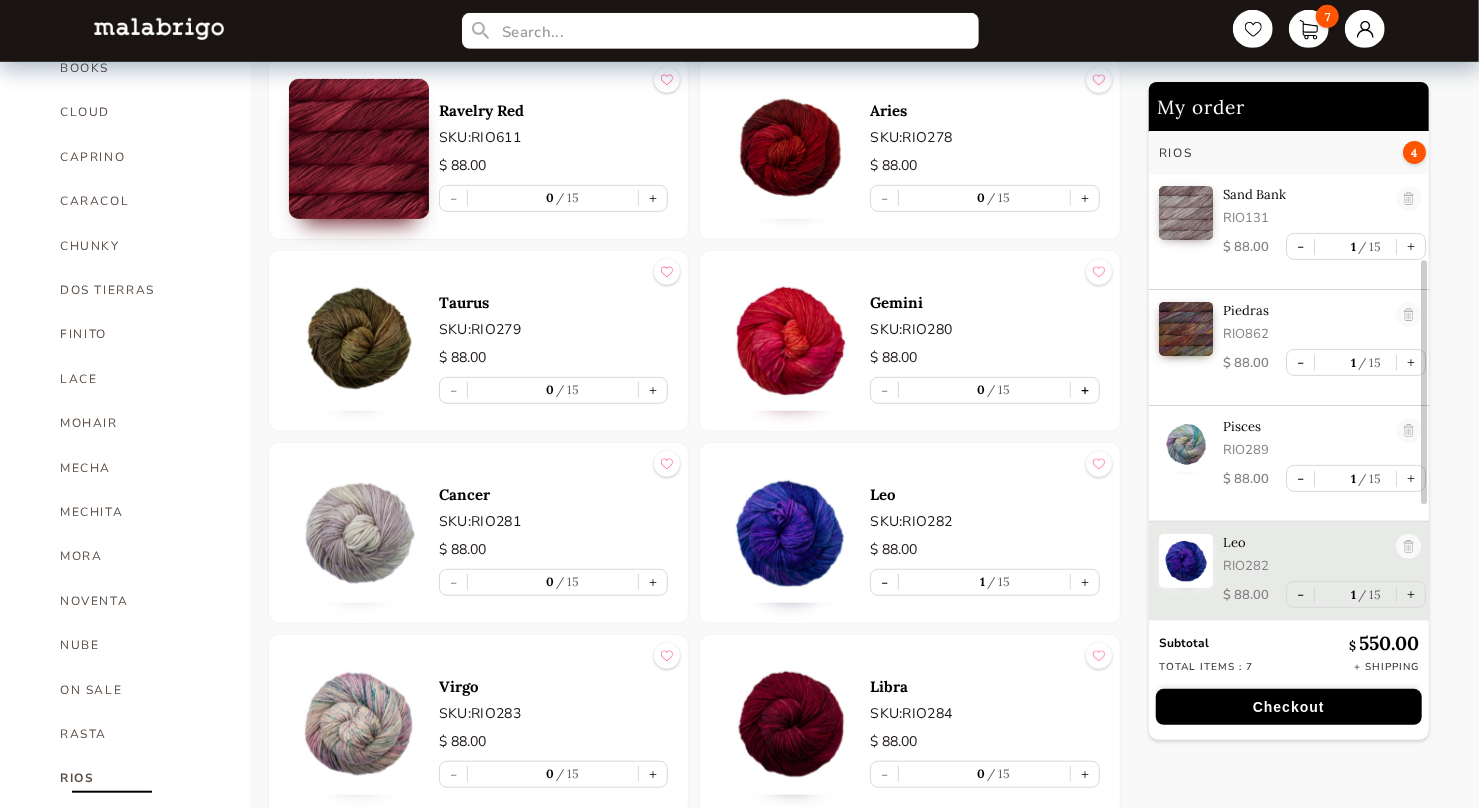click on "+" at bounding box center [1085, 390] 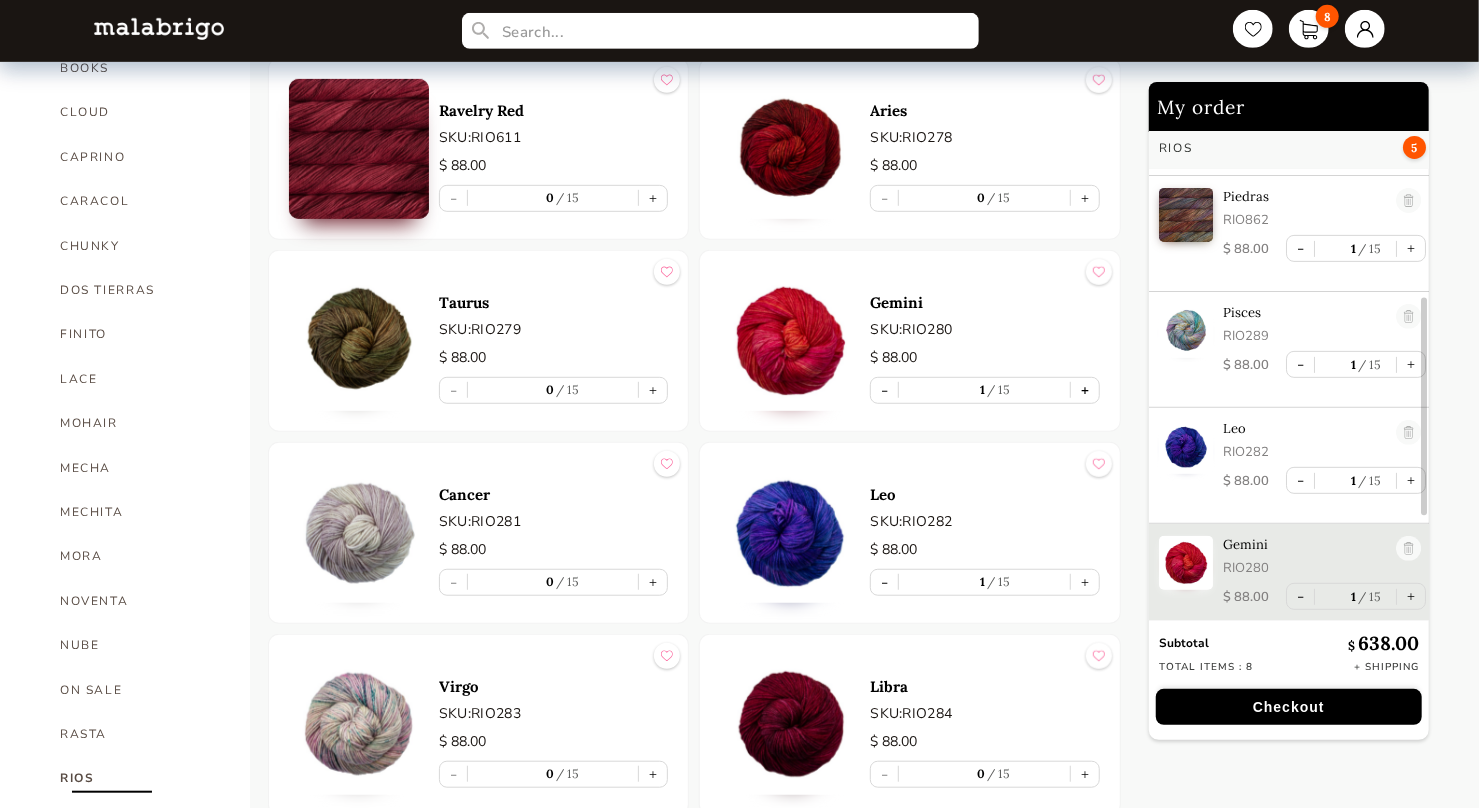 scroll, scrollTop: 386, scrollLeft: 0, axis: vertical 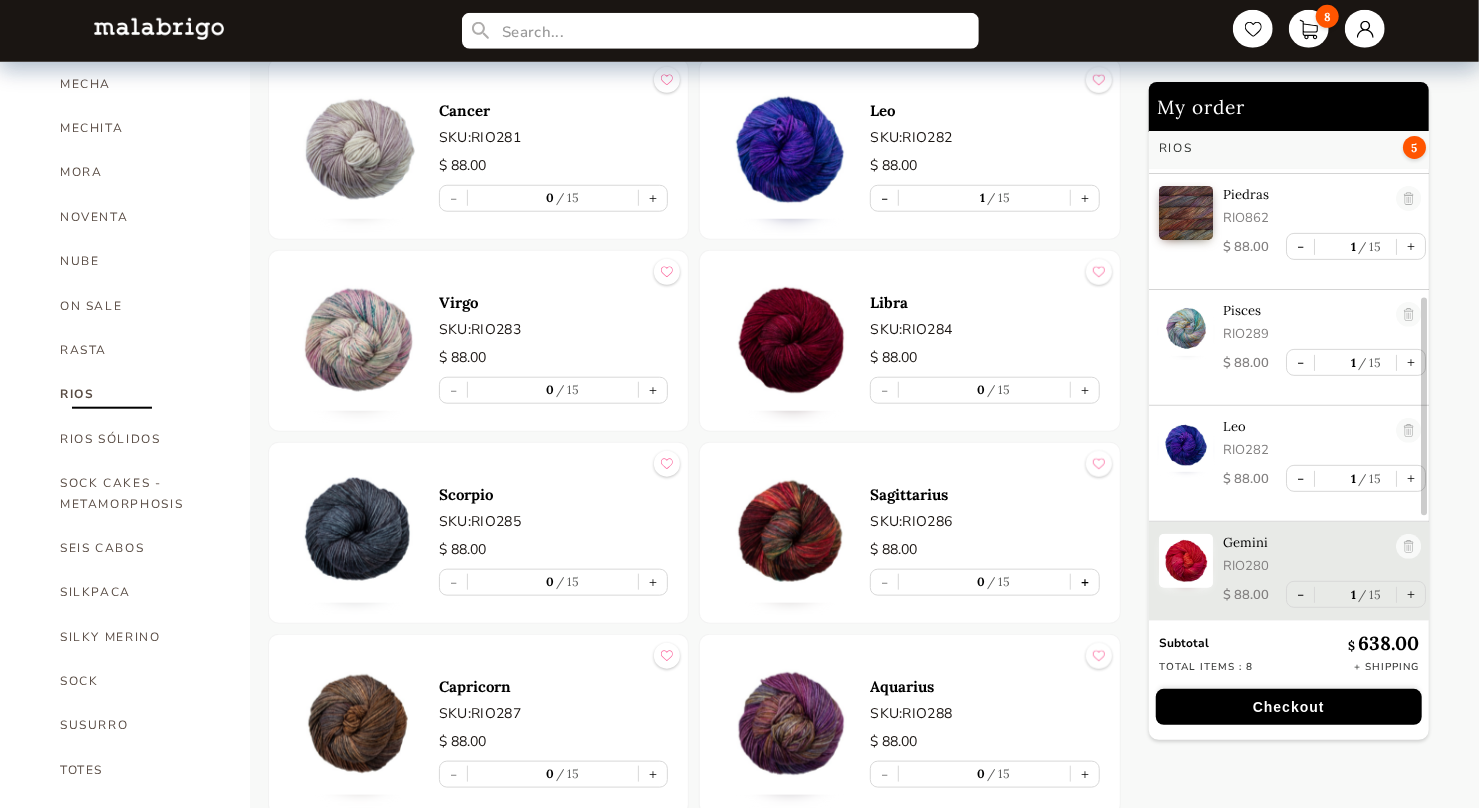 click on "+" at bounding box center [1085, 582] 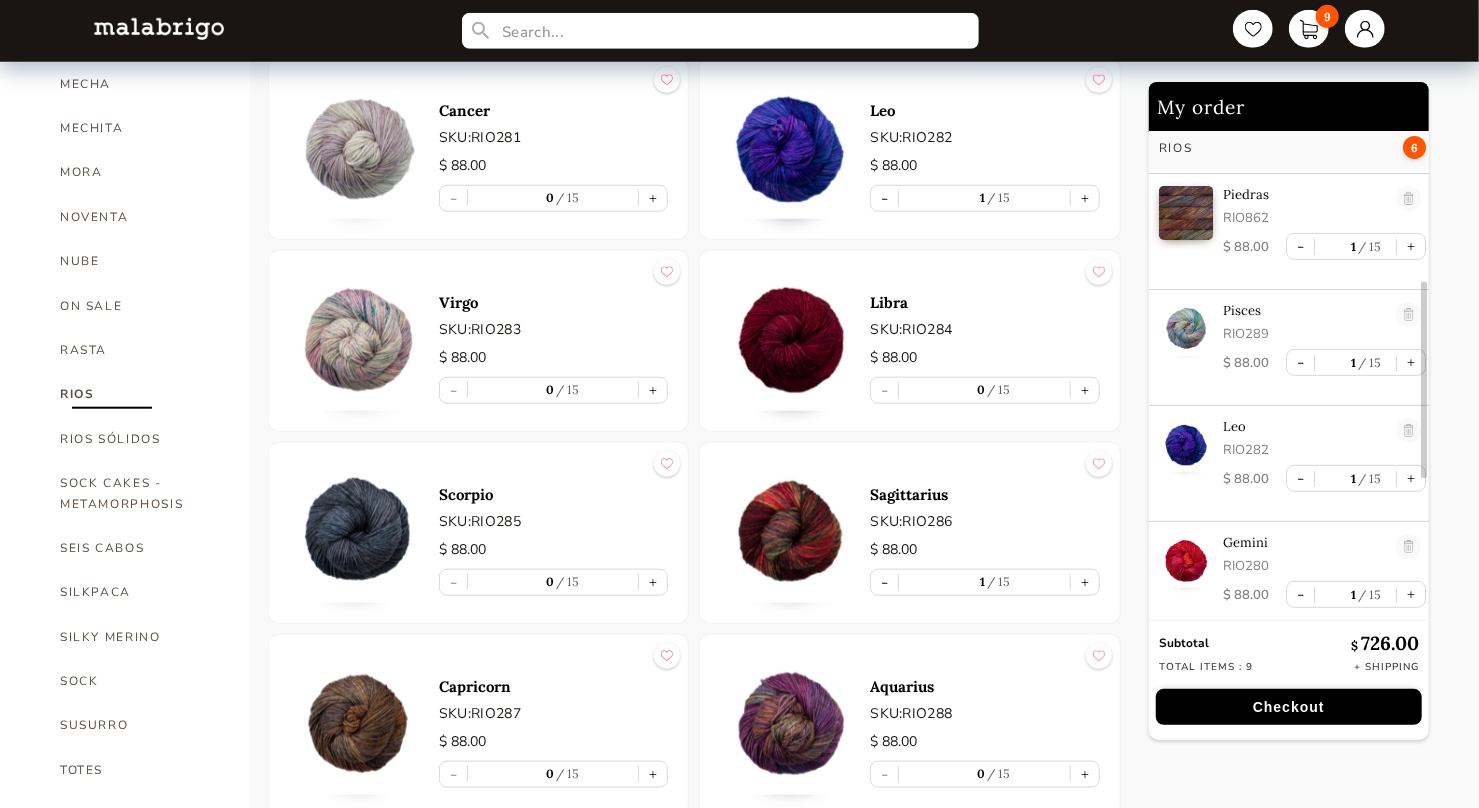 scroll, scrollTop: 502, scrollLeft: 0, axis: vertical 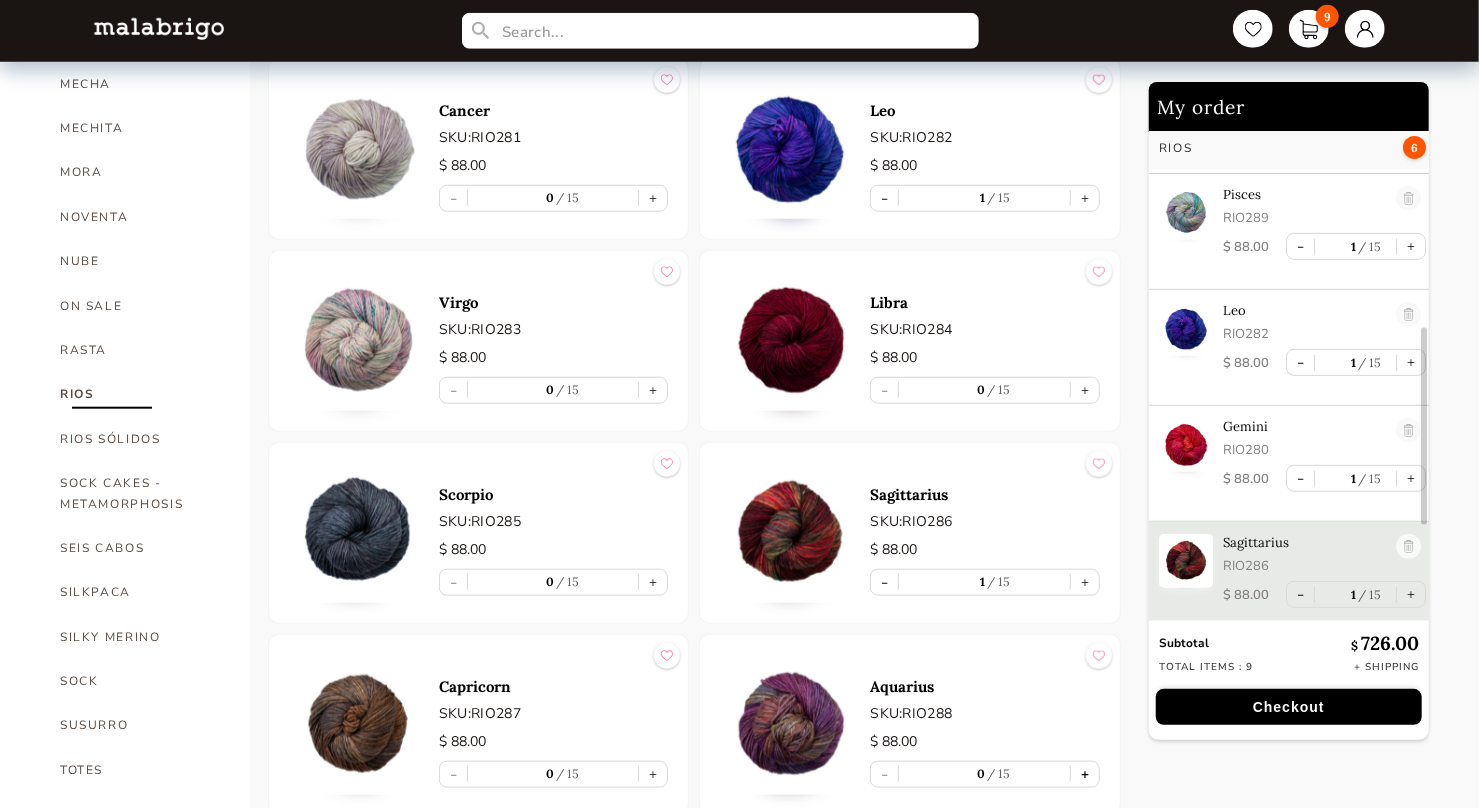click on "+" at bounding box center (1085, 774) 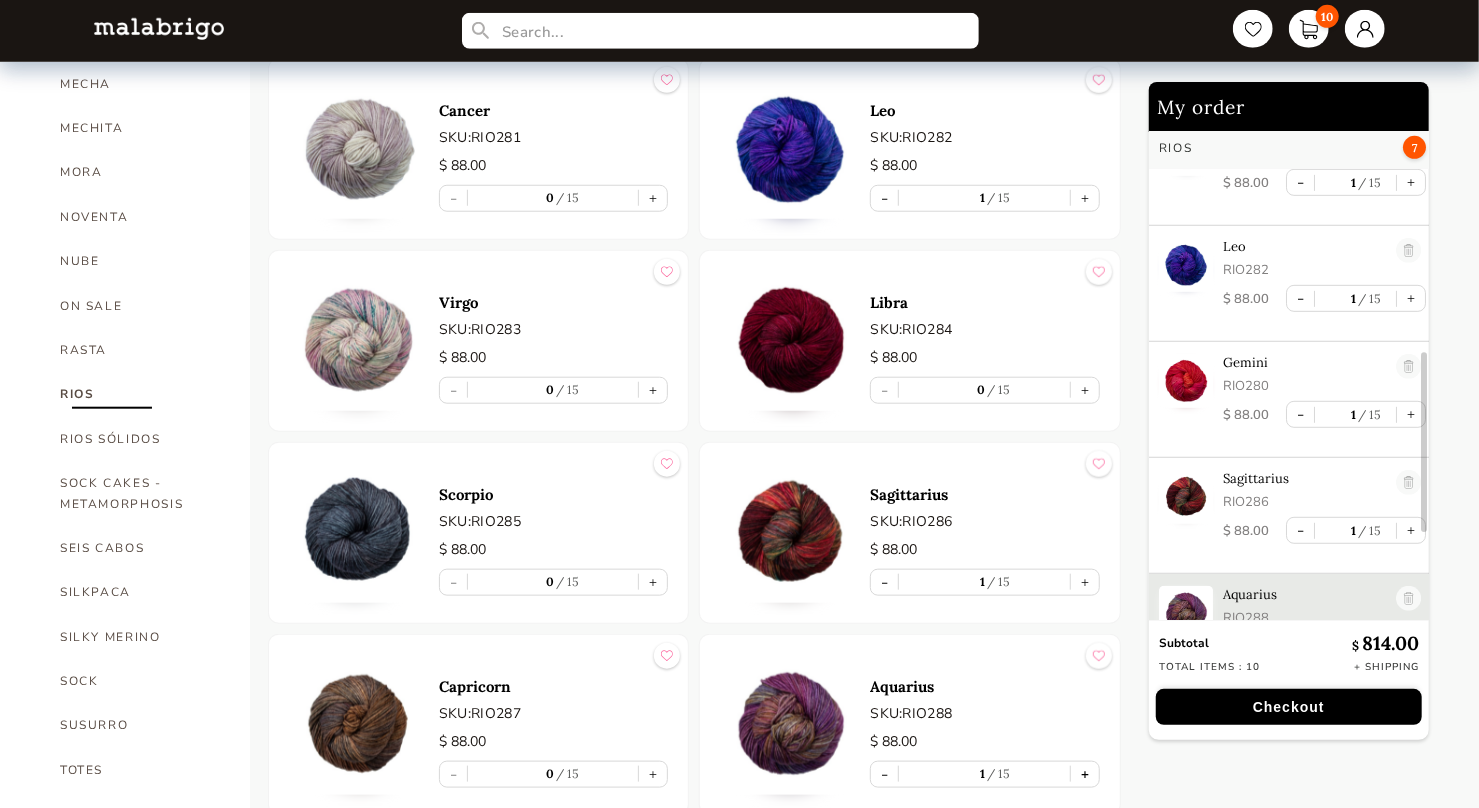scroll, scrollTop: 618, scrollLeft: 0, axis: vertical 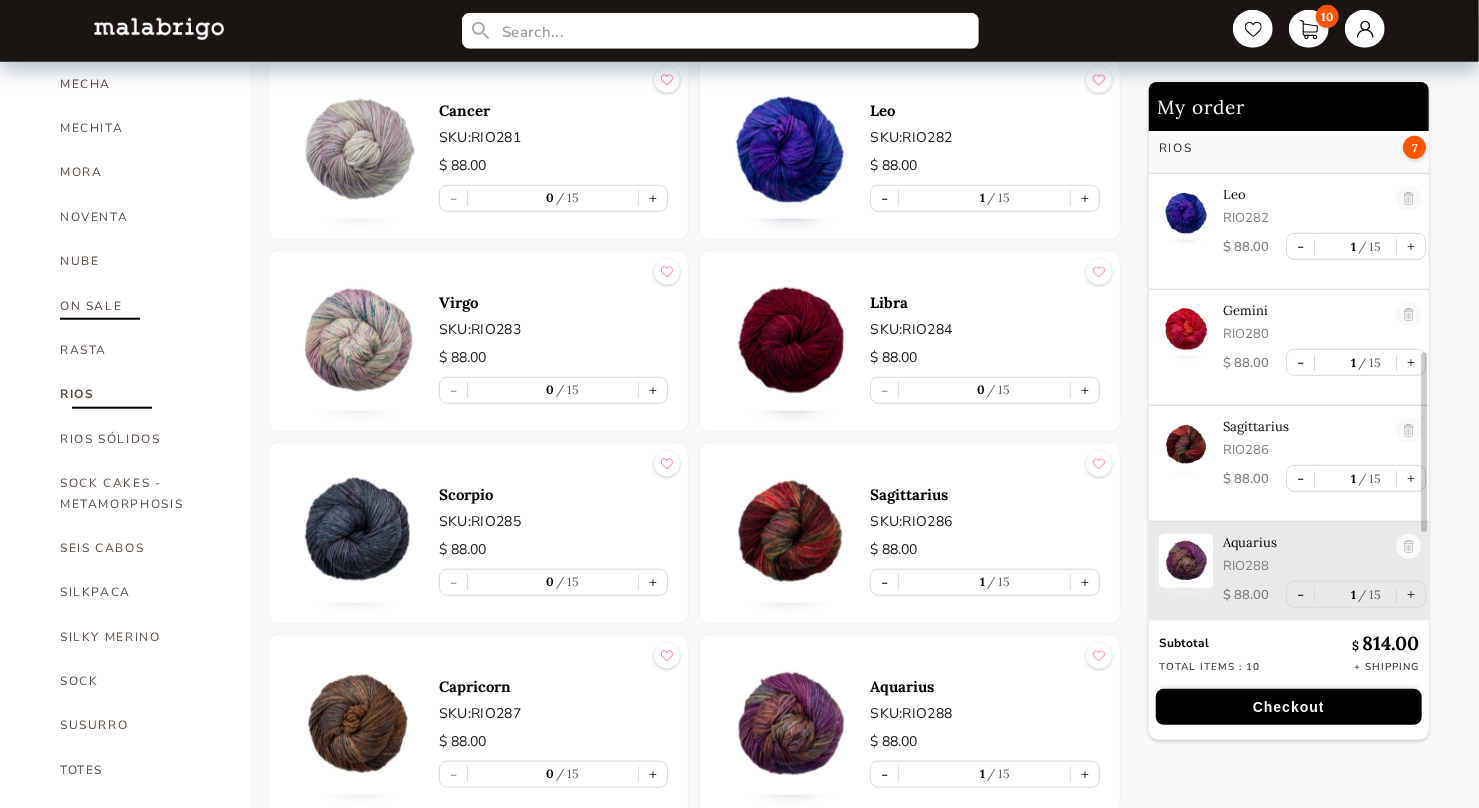 click on "ON SALE" at bounding box center (140, 306) 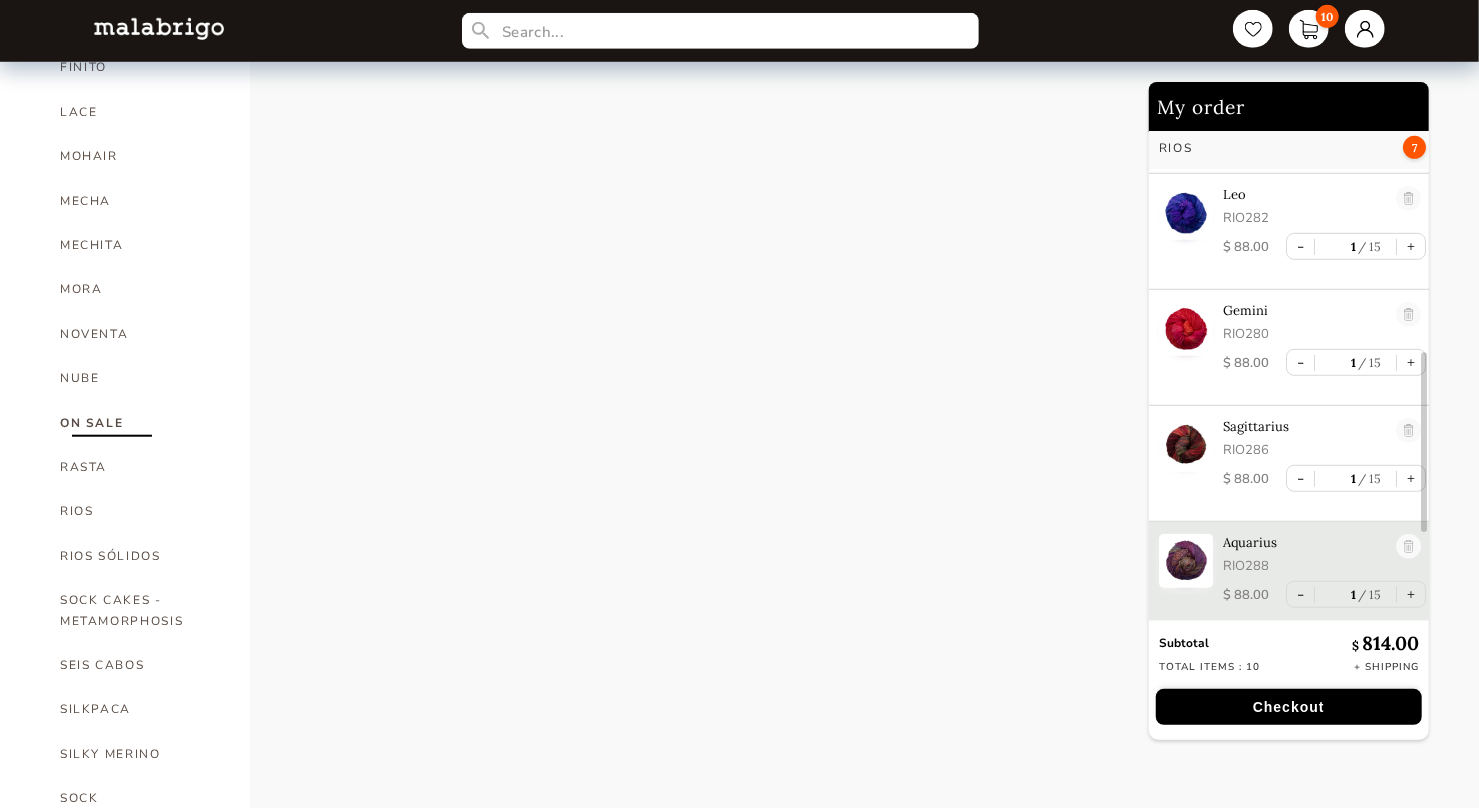 scroll, scrollTop: 854, scrollLeft: 0, axis: vertical 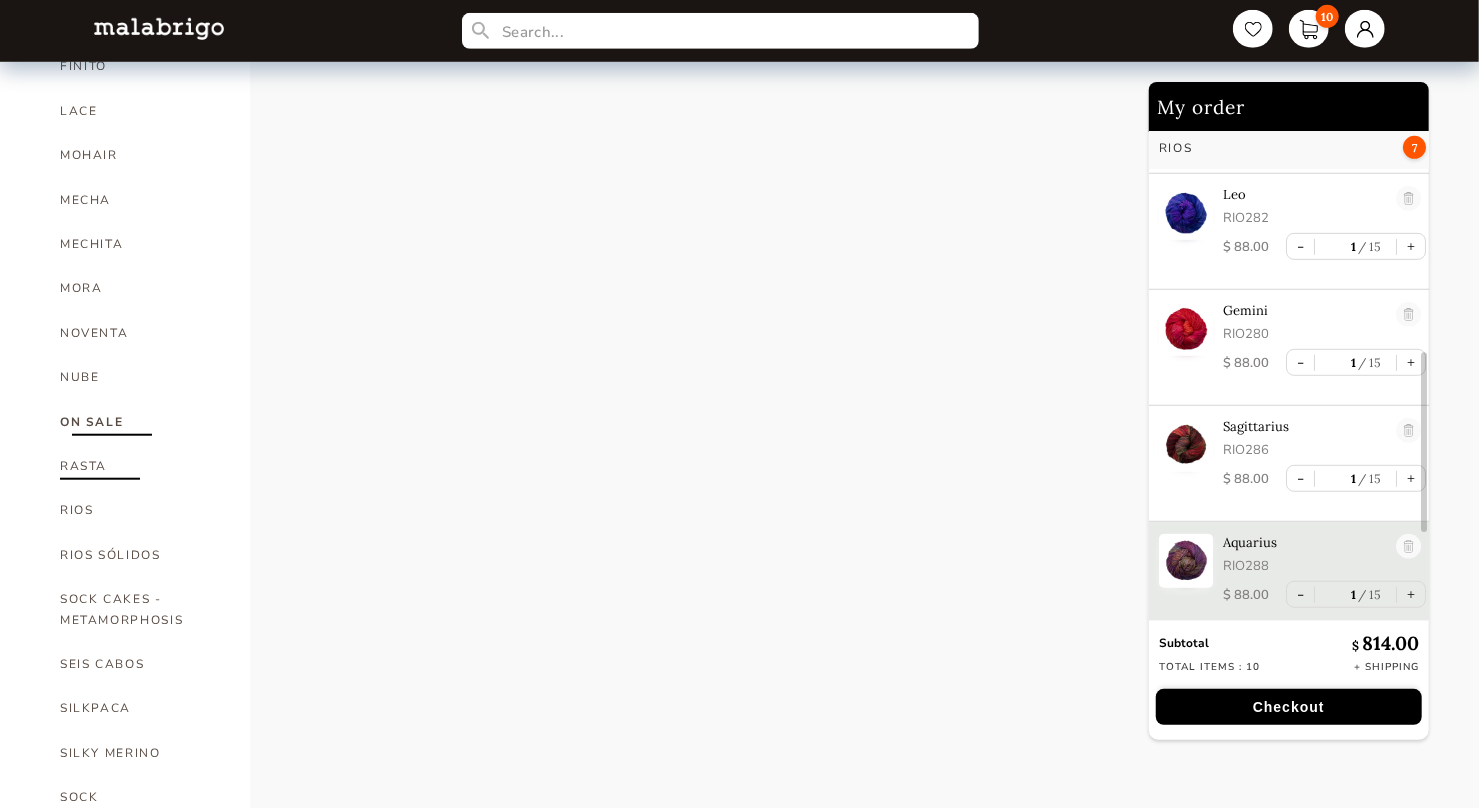 click on "RASTA" at bounding box center (140, 466) 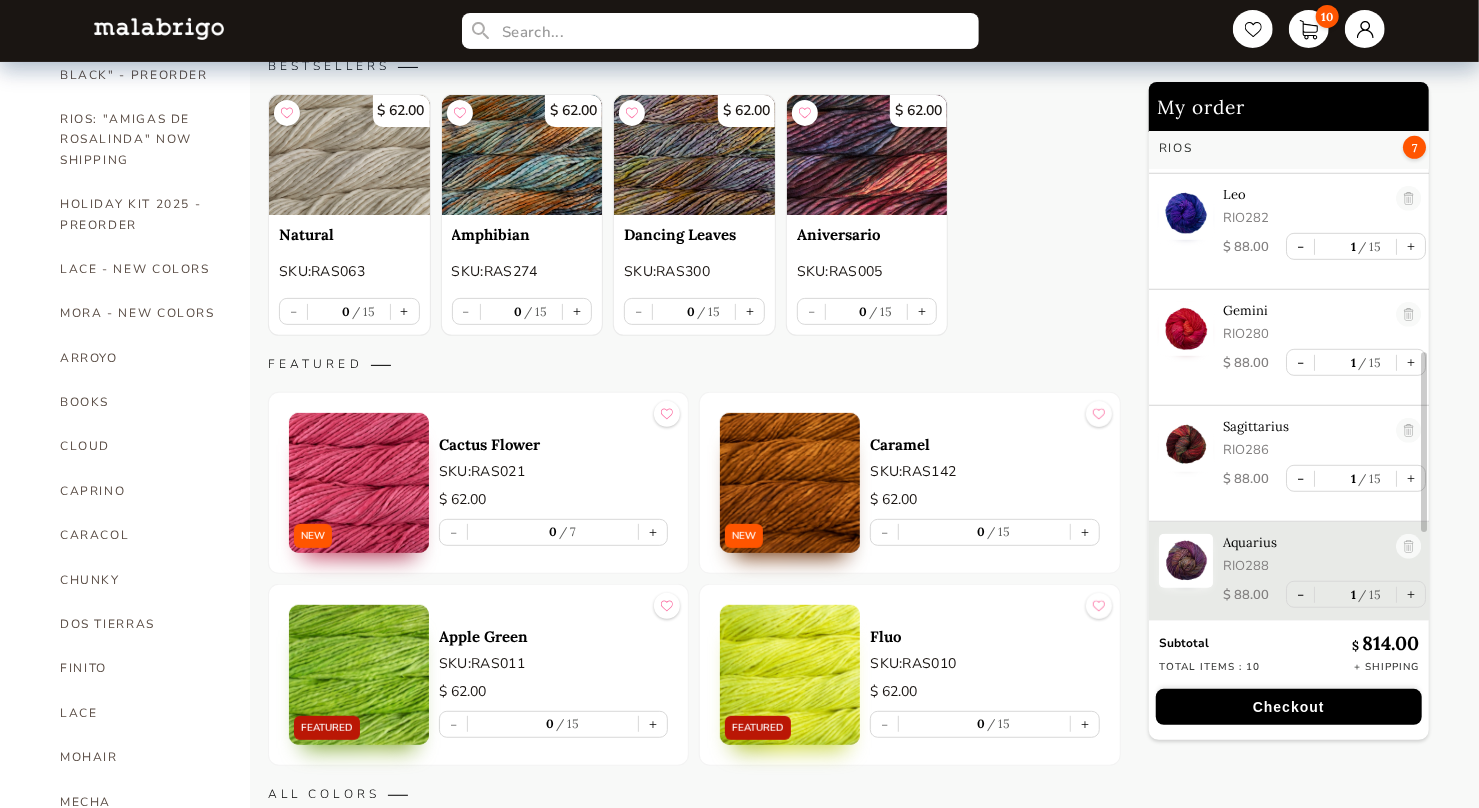 scroll, scrollTop: 0, scrollLeft: 0, axis: both 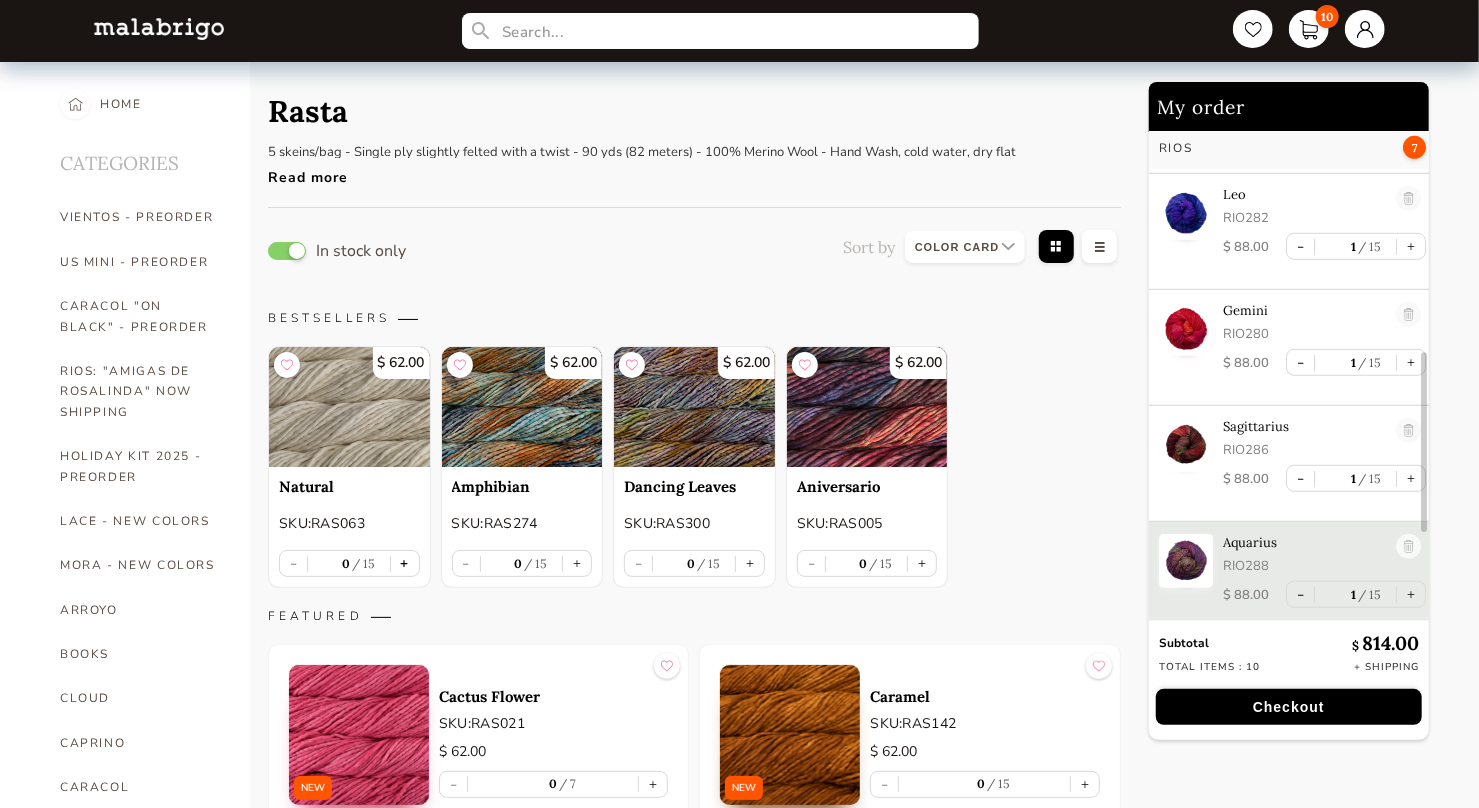 click on "+" at bounding box center [405, 563] 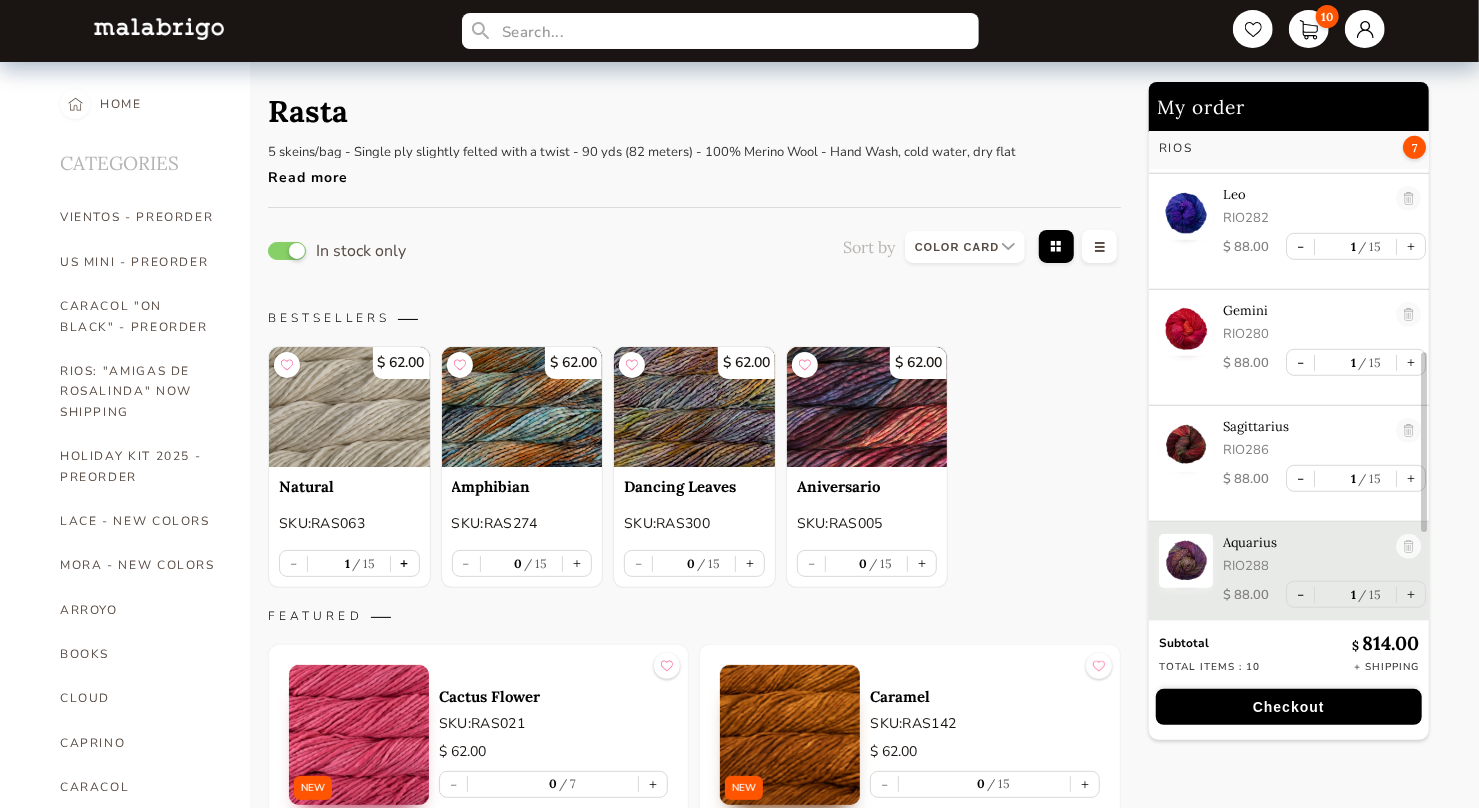 scroll, scrollTop: 744, scrollLeft: 0, axis: vertical 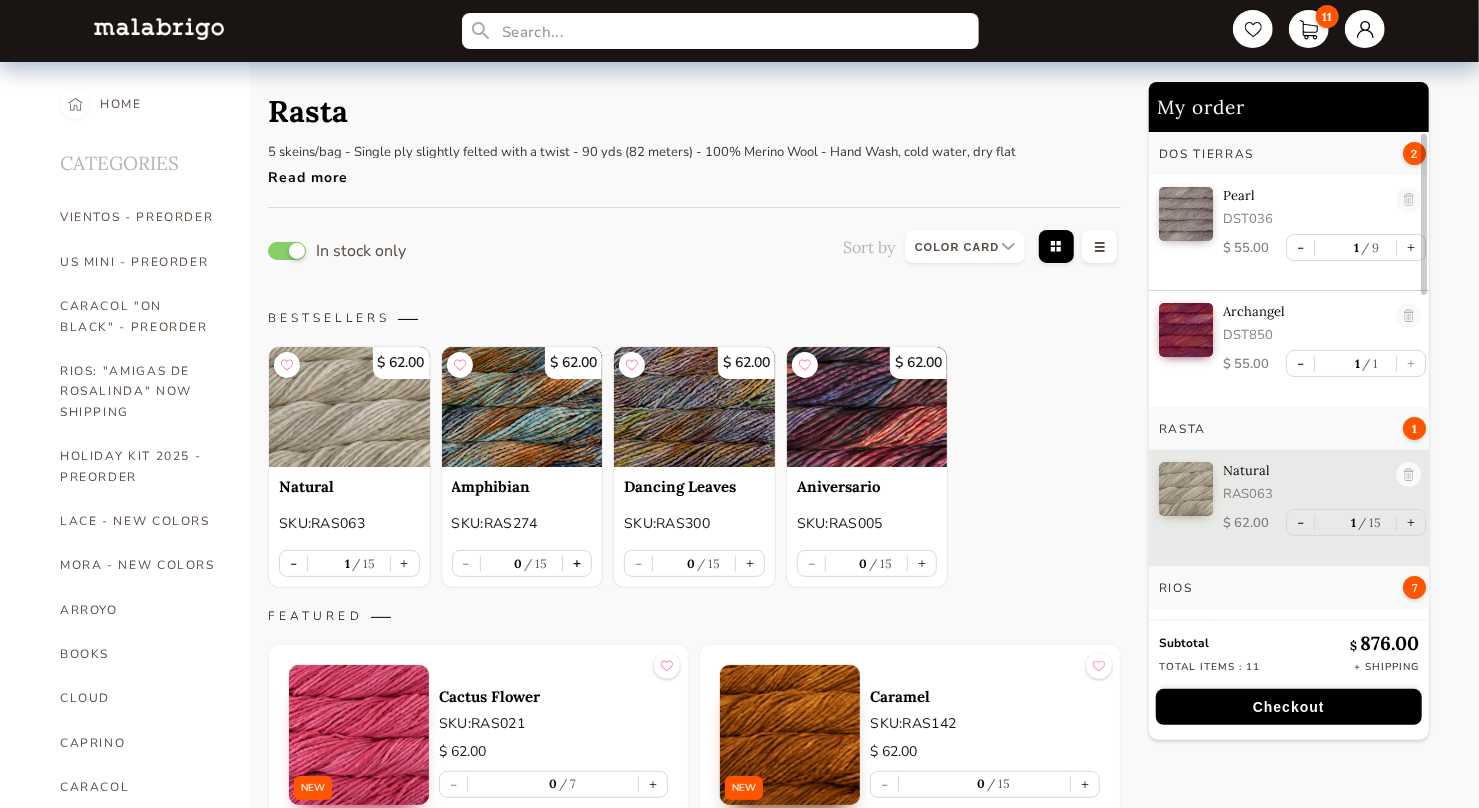 click on "+" at bounding box center (577, 563) 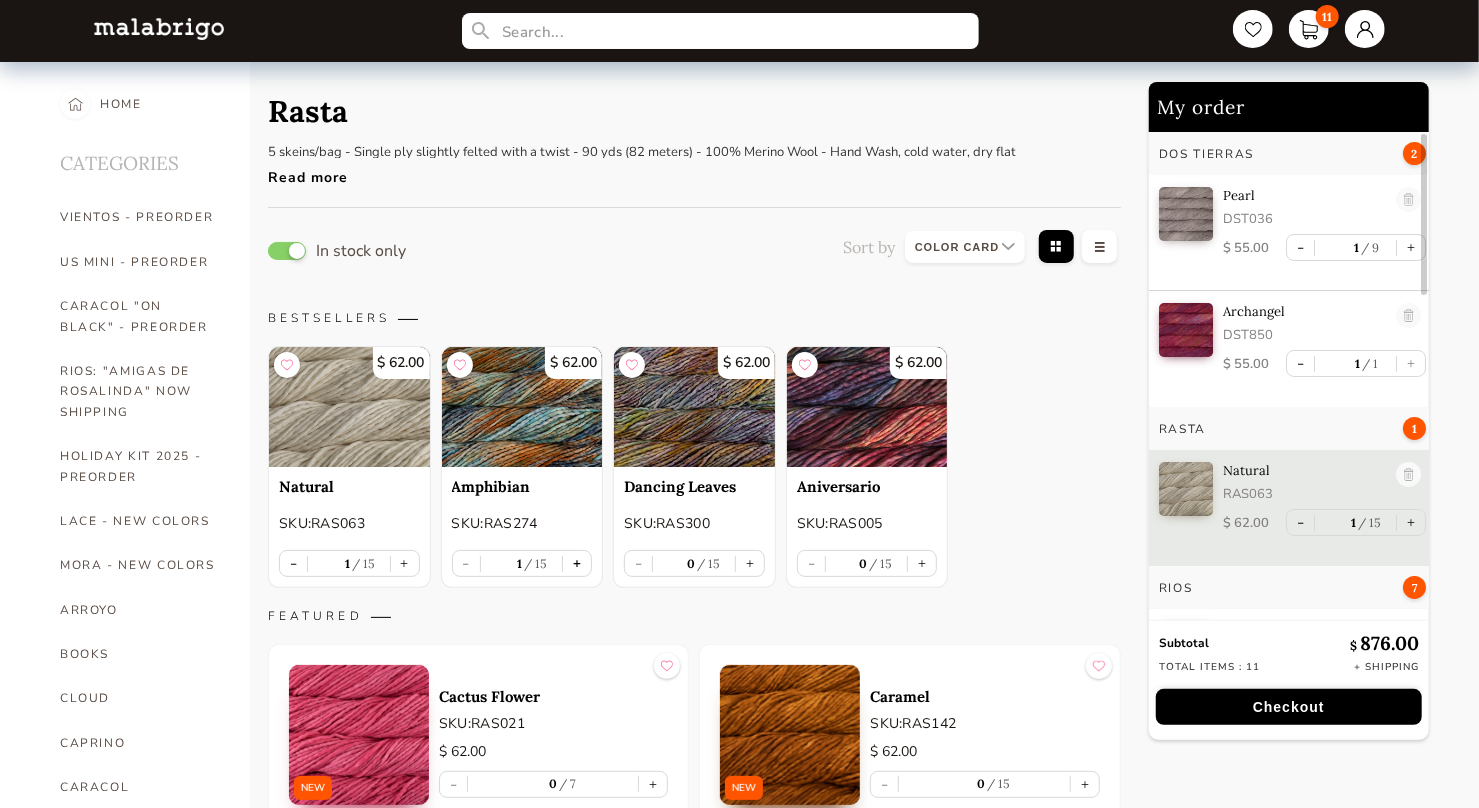 scroll, scrollTop: 37, scrollLeft: 0, axis: vertical 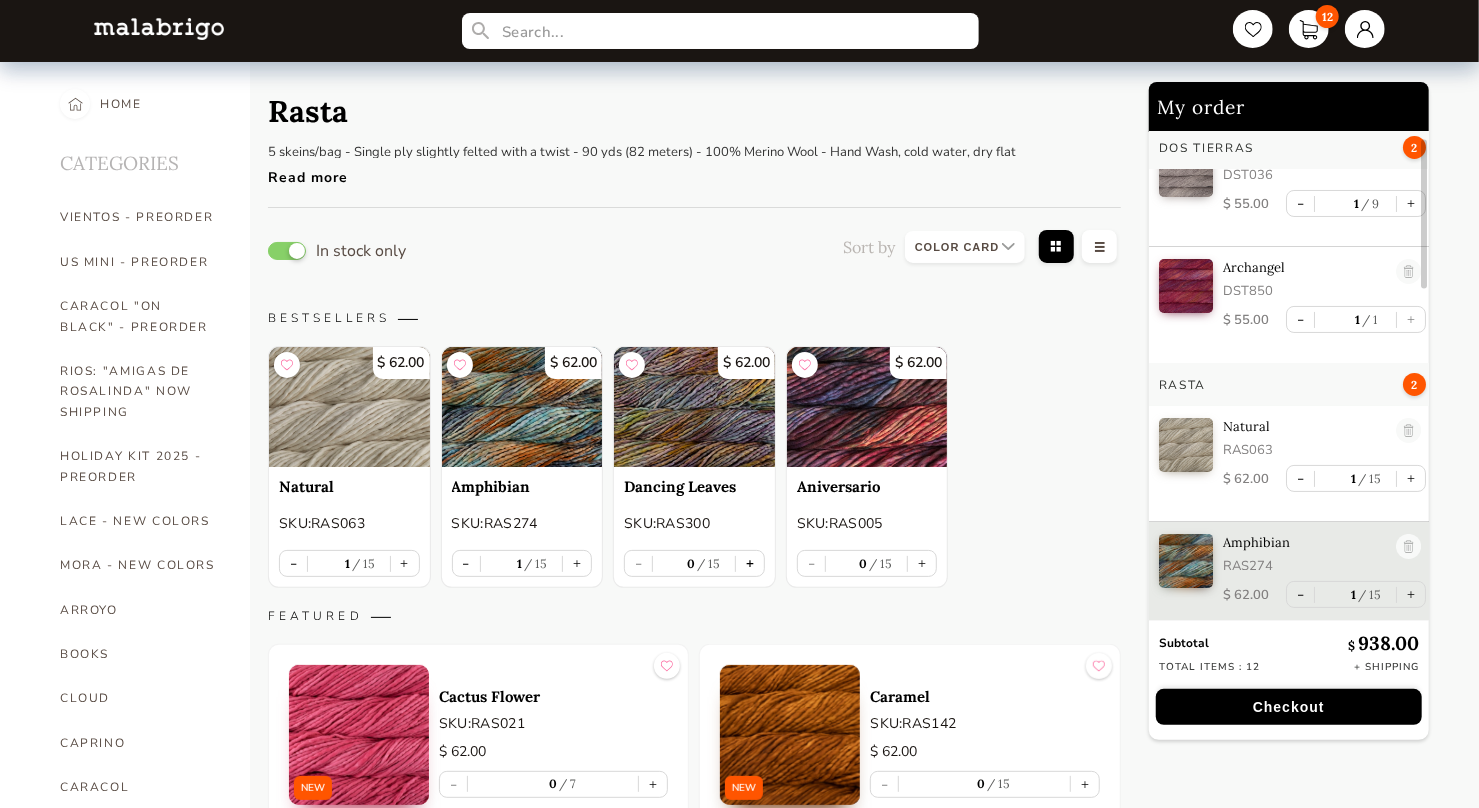 click on "+" at bounding box center [750, 563] 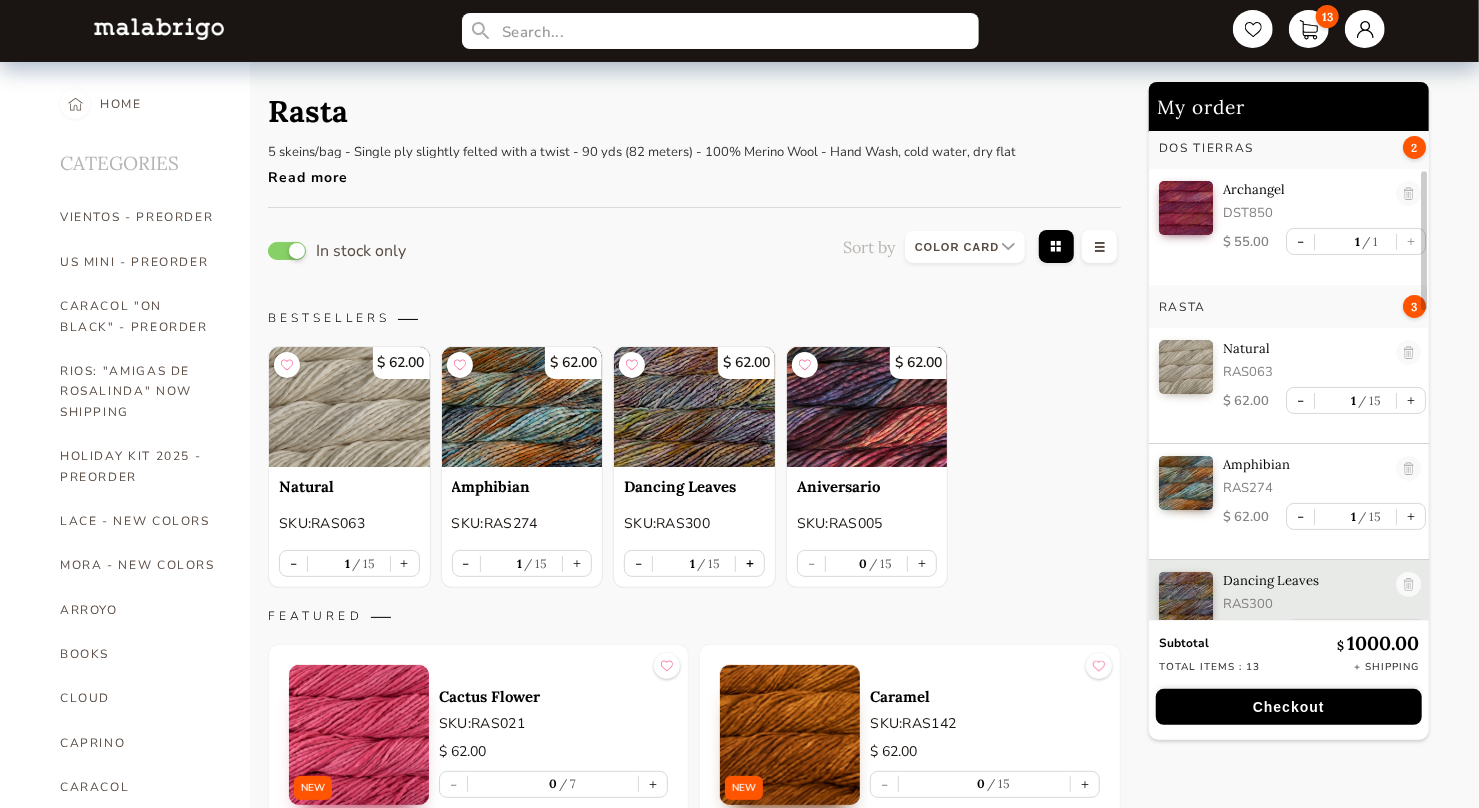 scroll, scrollTop: 154, scrollLeft: 0, axis: vertical 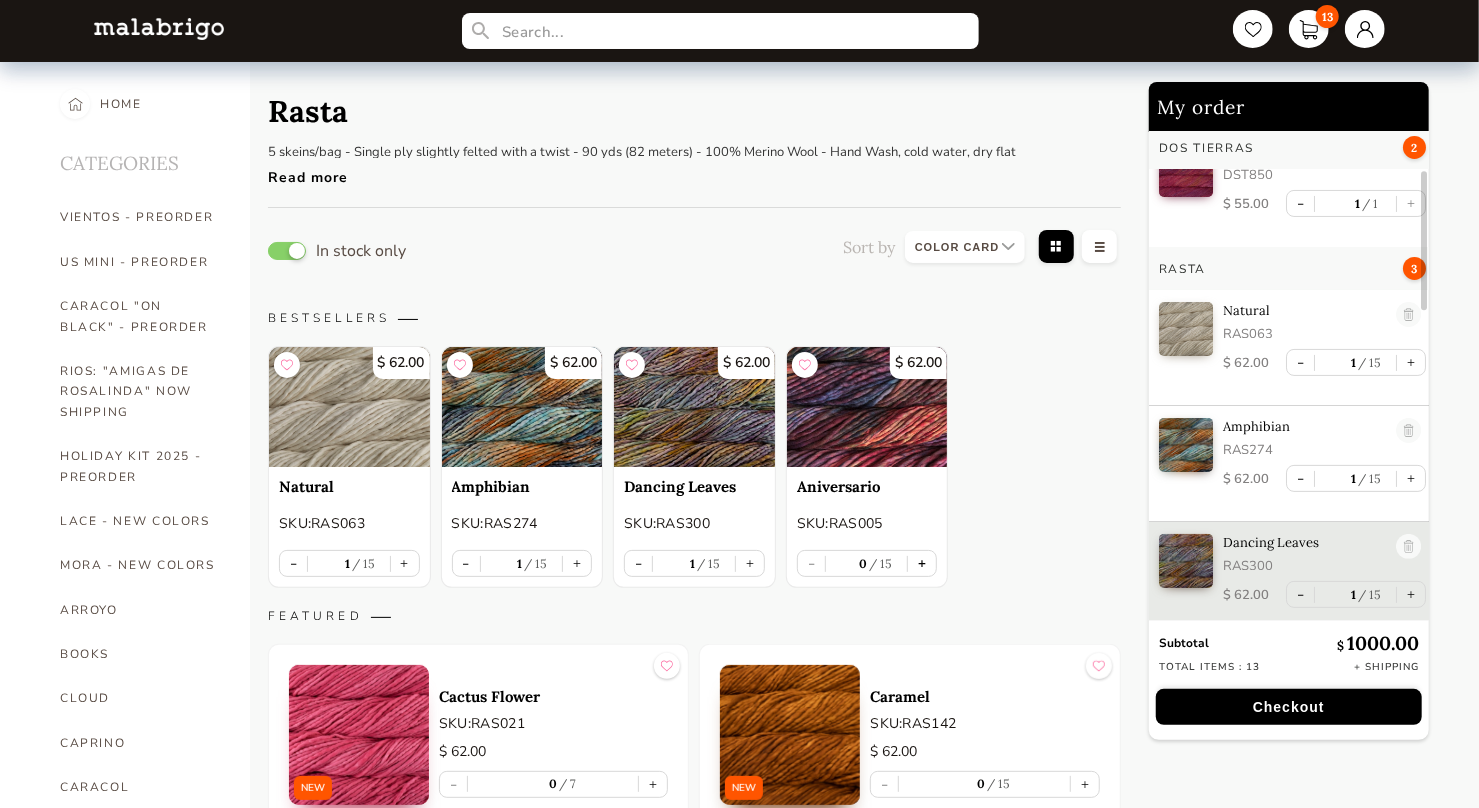 click on "+" at bounding box center [922, 563] 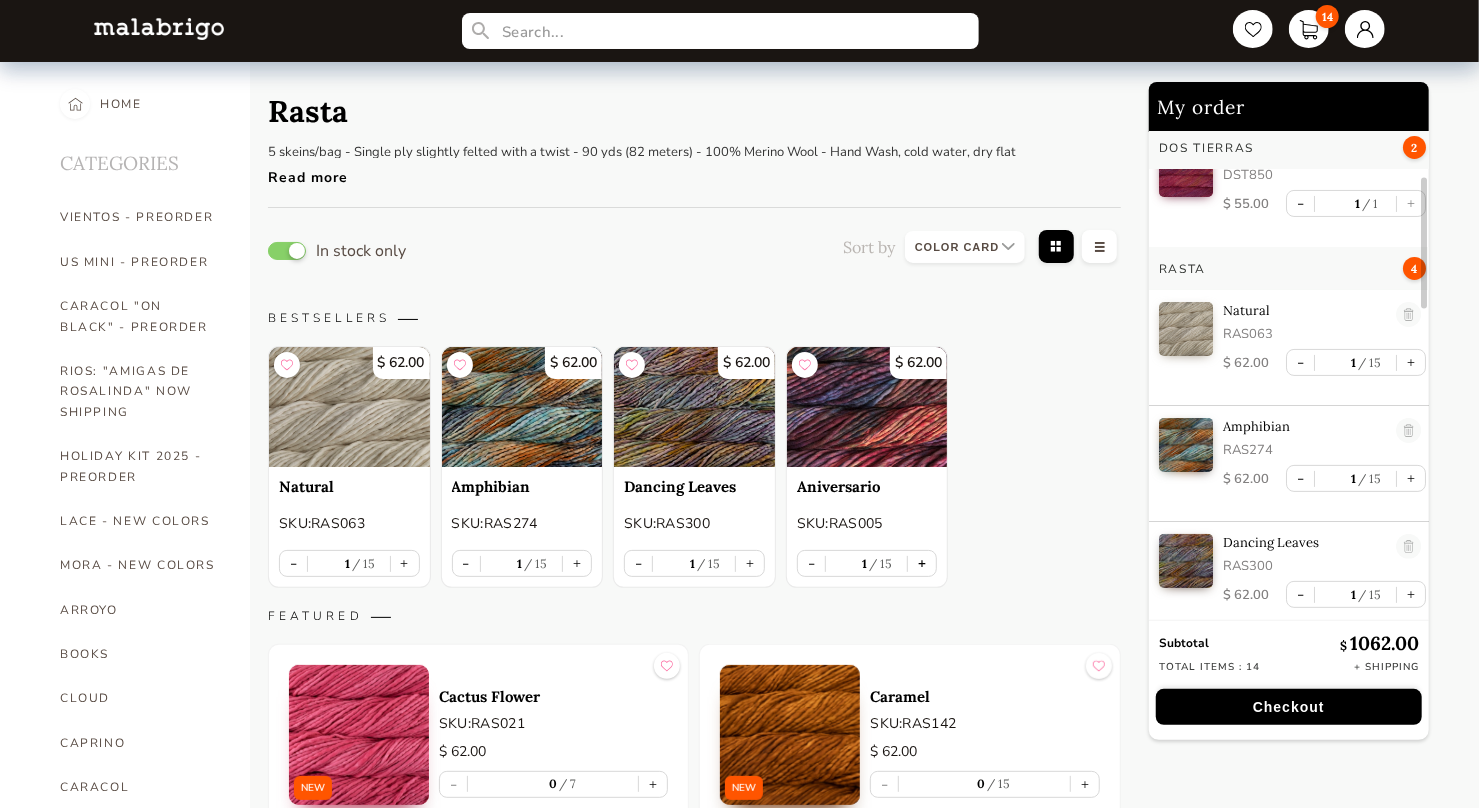 scroll, scrollTop: 270, scrollLeft: 0, axis: vertical 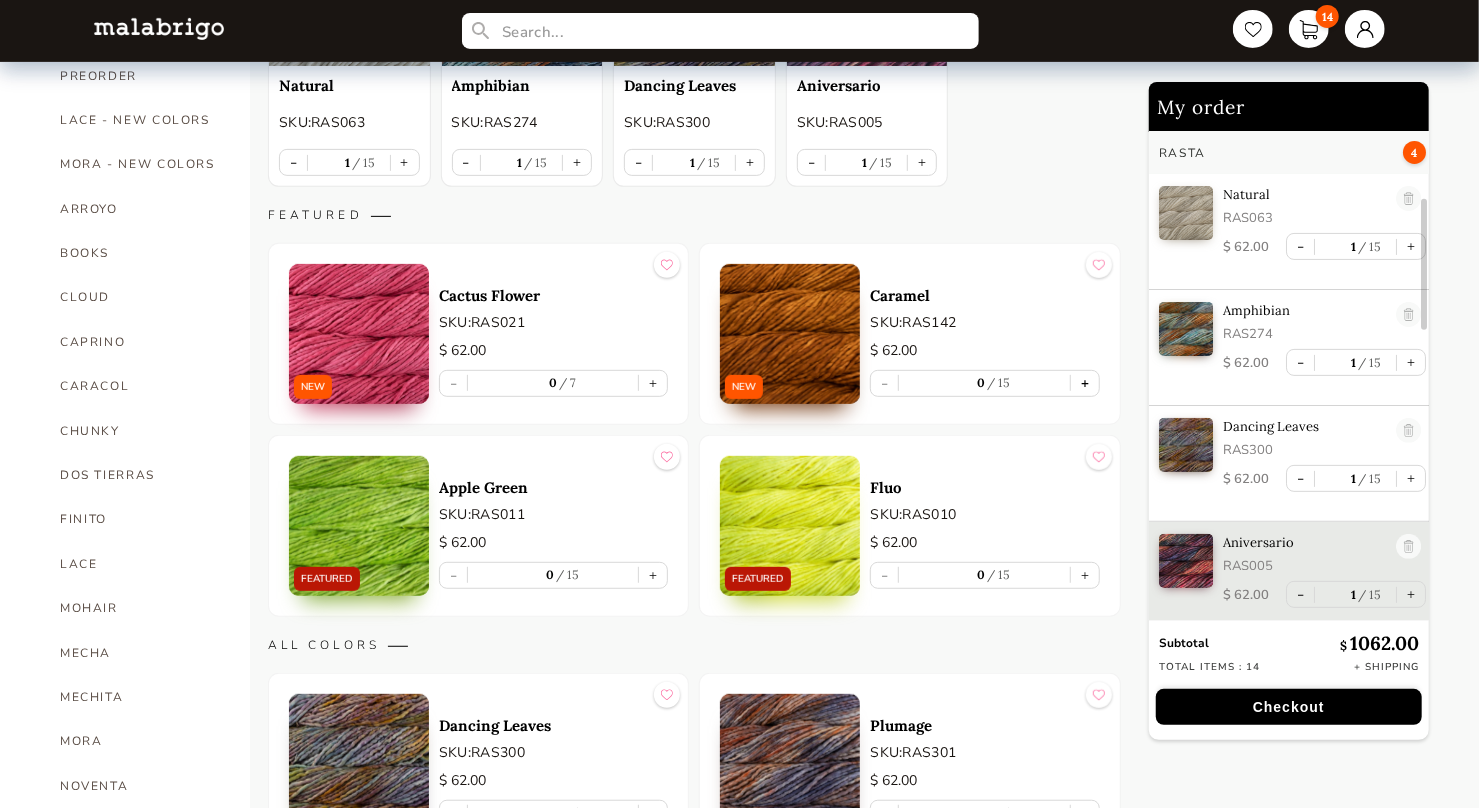 click on "+" at bounding box center [1085, 383] 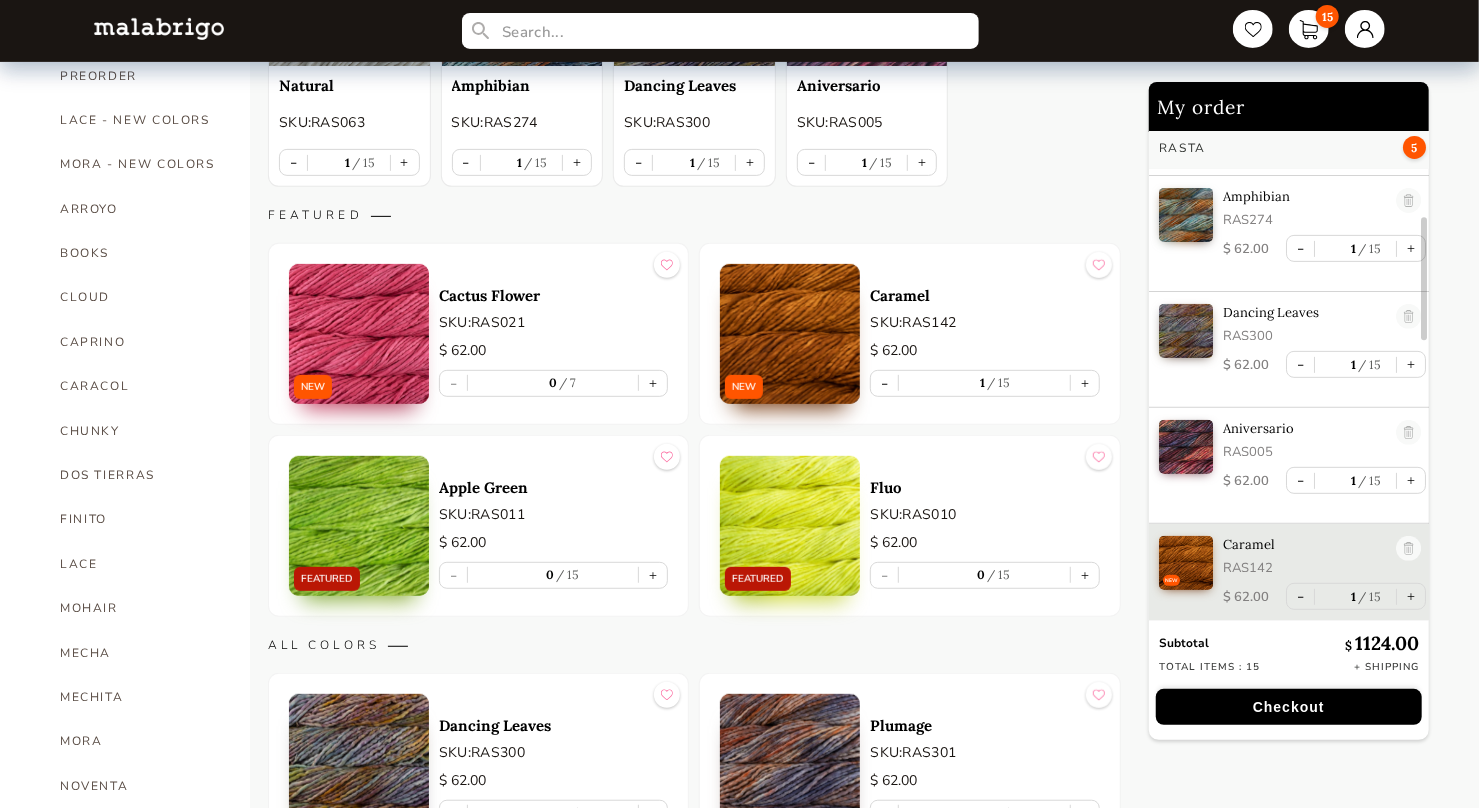 scroll, scrollTop: 386, scrollLeft: 0, axis: vertical 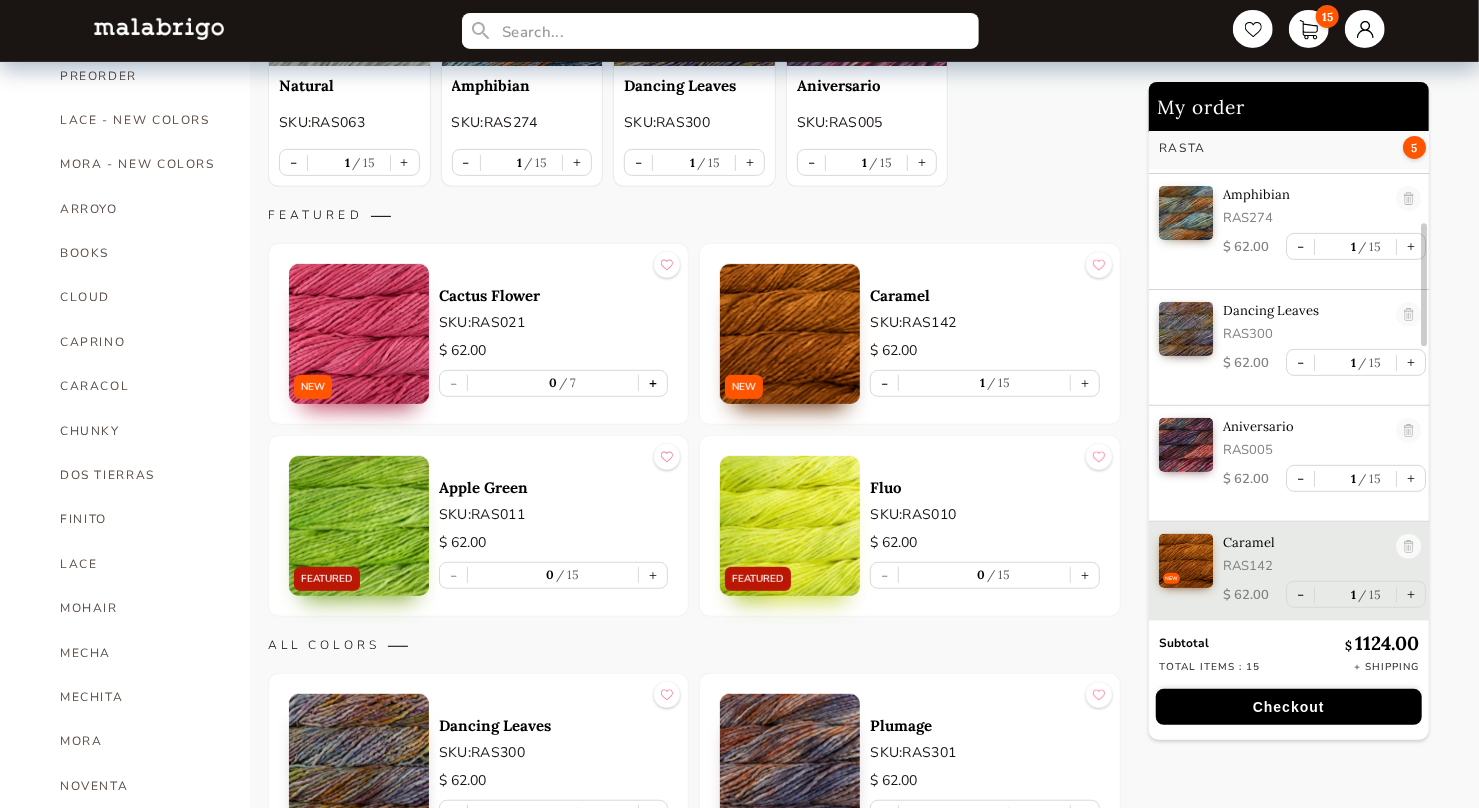 click on "+" at bounding box center [653, 383] 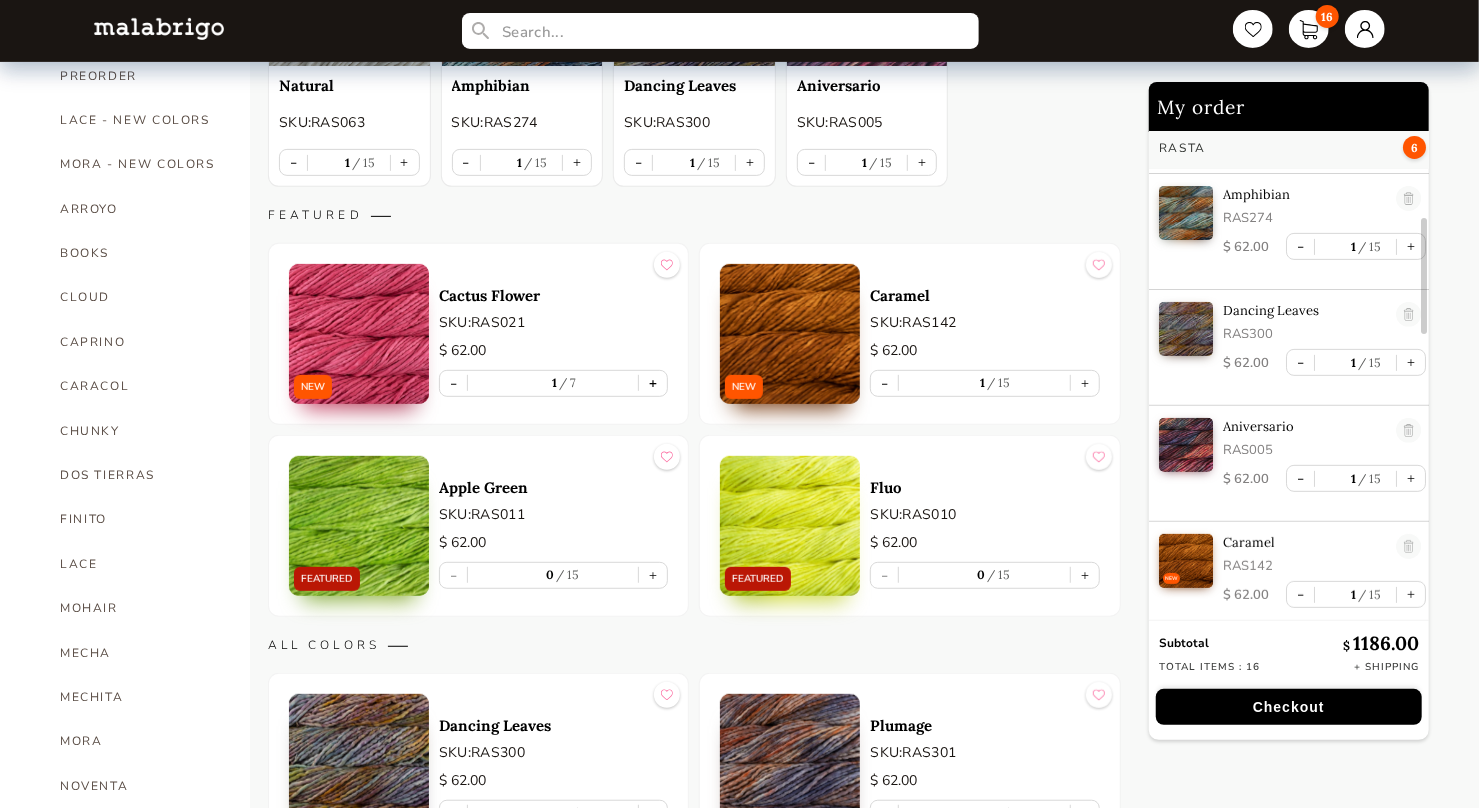 scroll, scrollTop: 502, scrollLeft: 0, axis: vertical 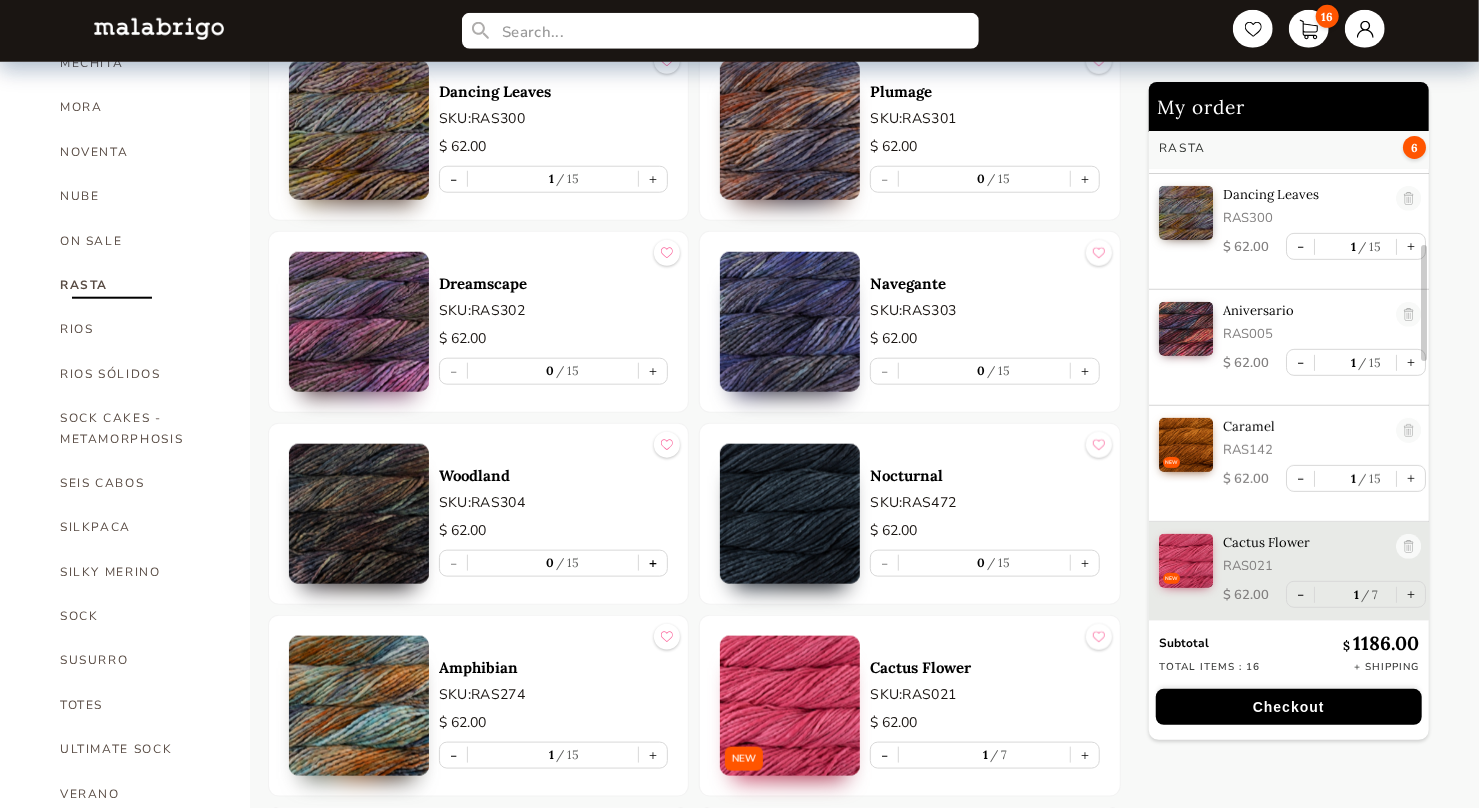 click on "+" at bounding box center (653, 563) 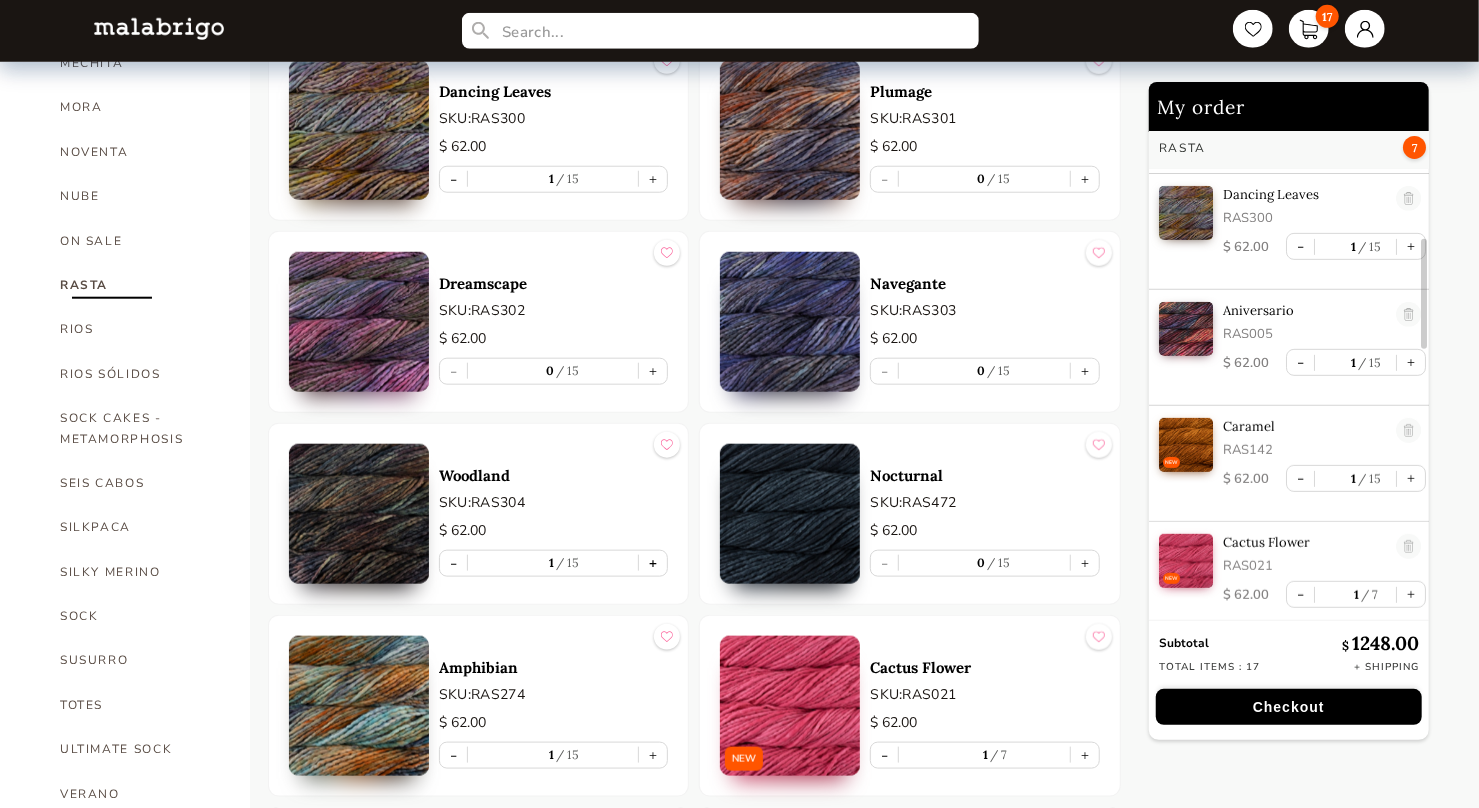scroll, scrollTop: 618, scrollLeft: 0, axis: vertical 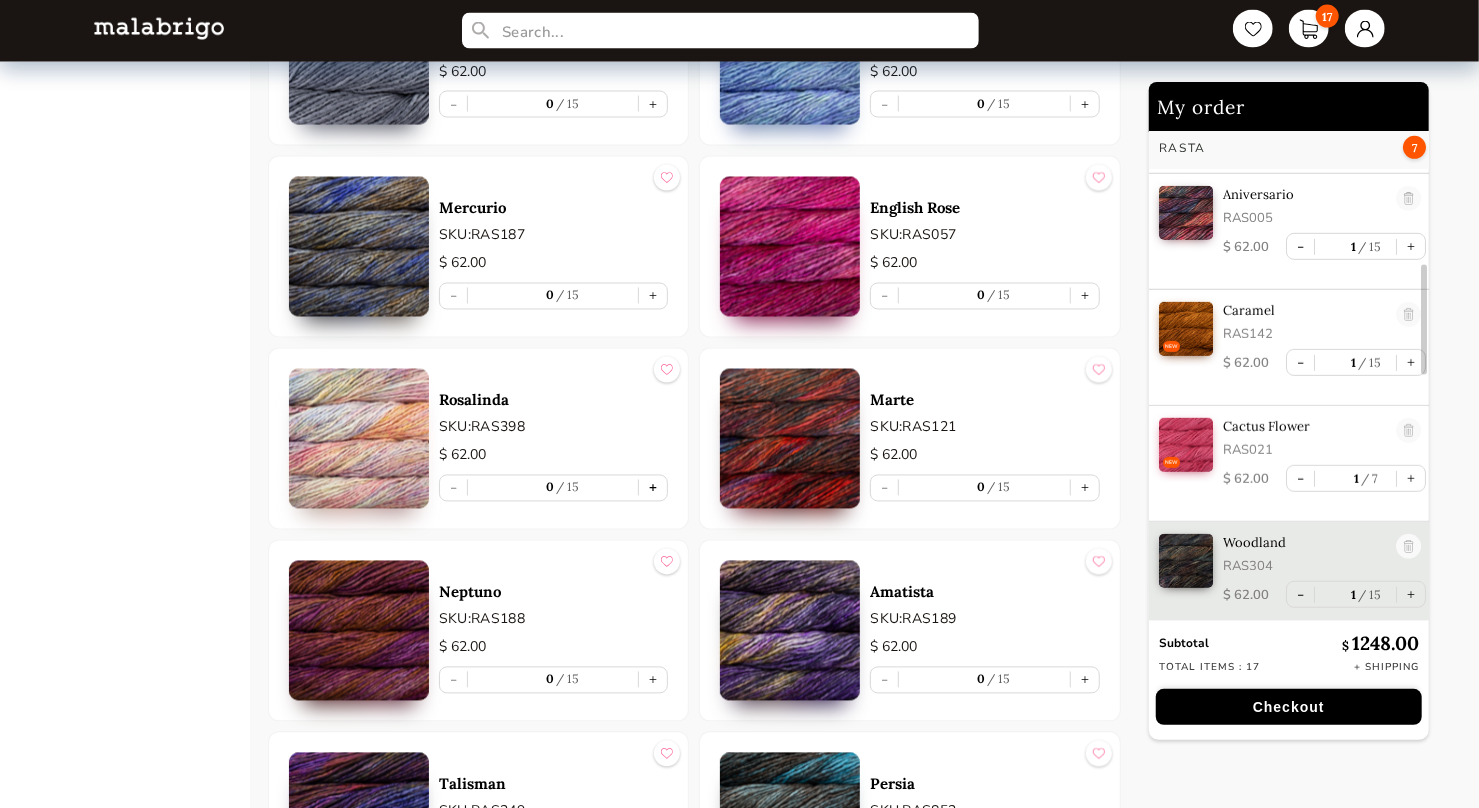 click on "+" at bounding box center [653, 488] 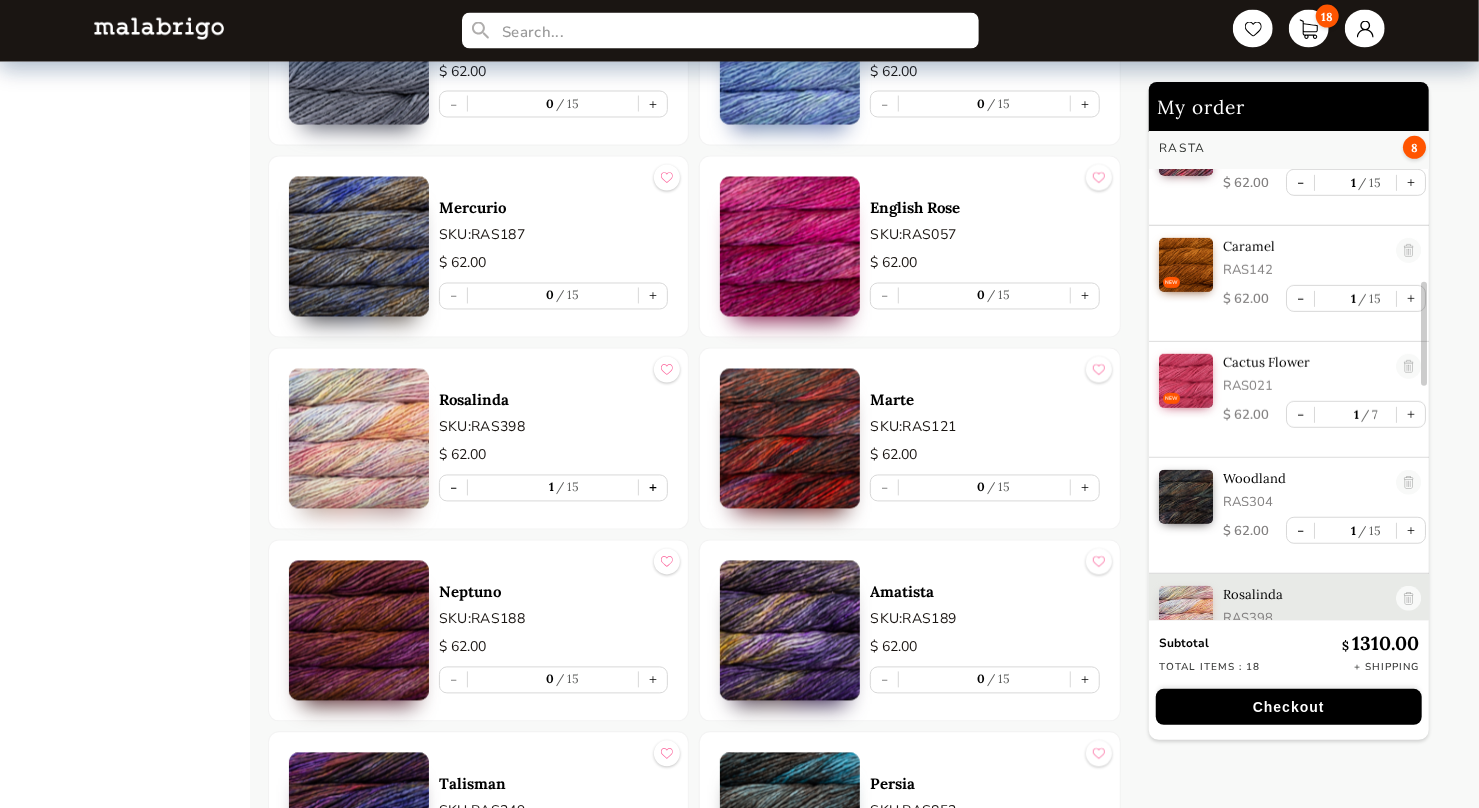 scroll, scrollTop: 734, scrollLeft: 0, axis: vertical 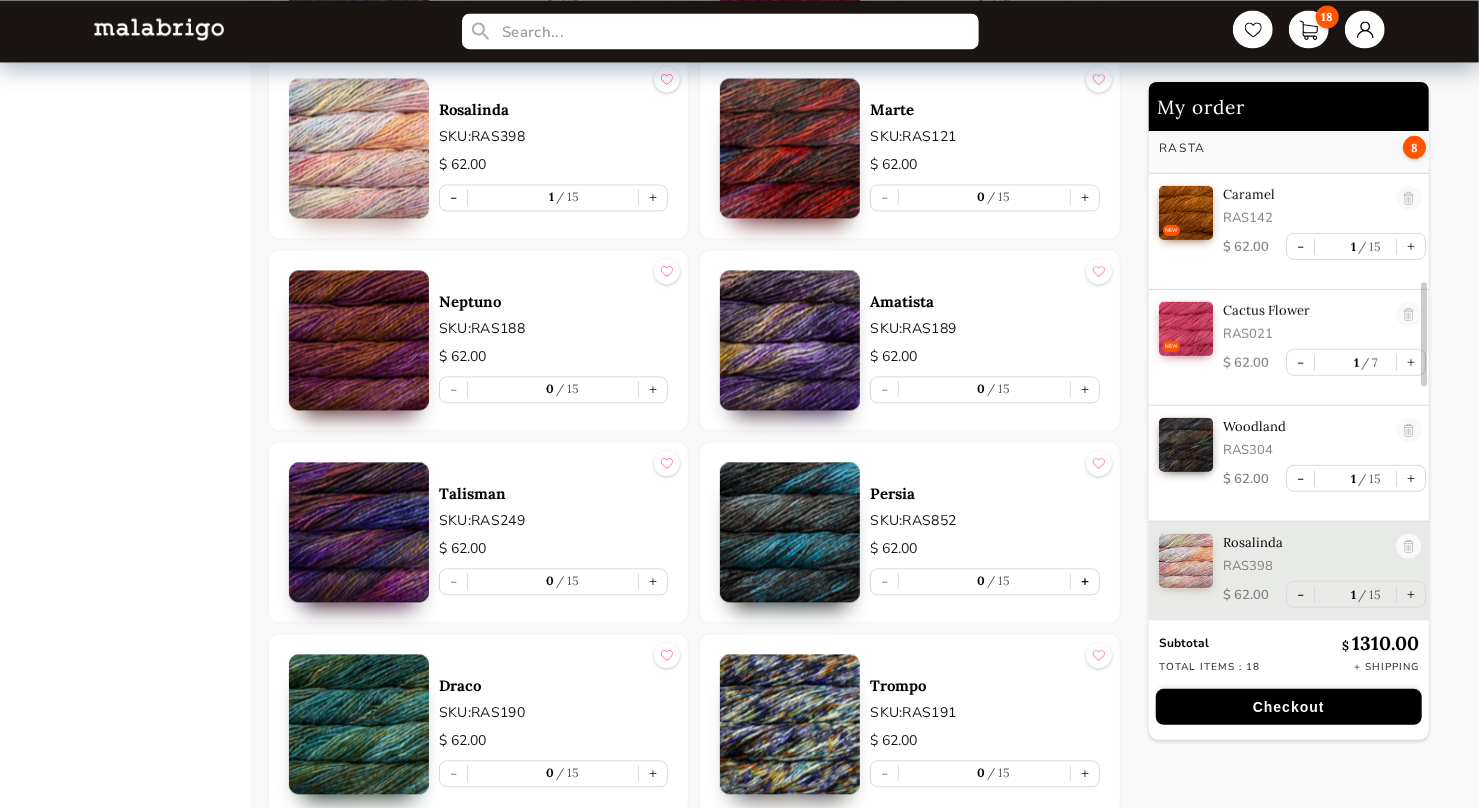 click on "+" at bounding box center (1085, 581) 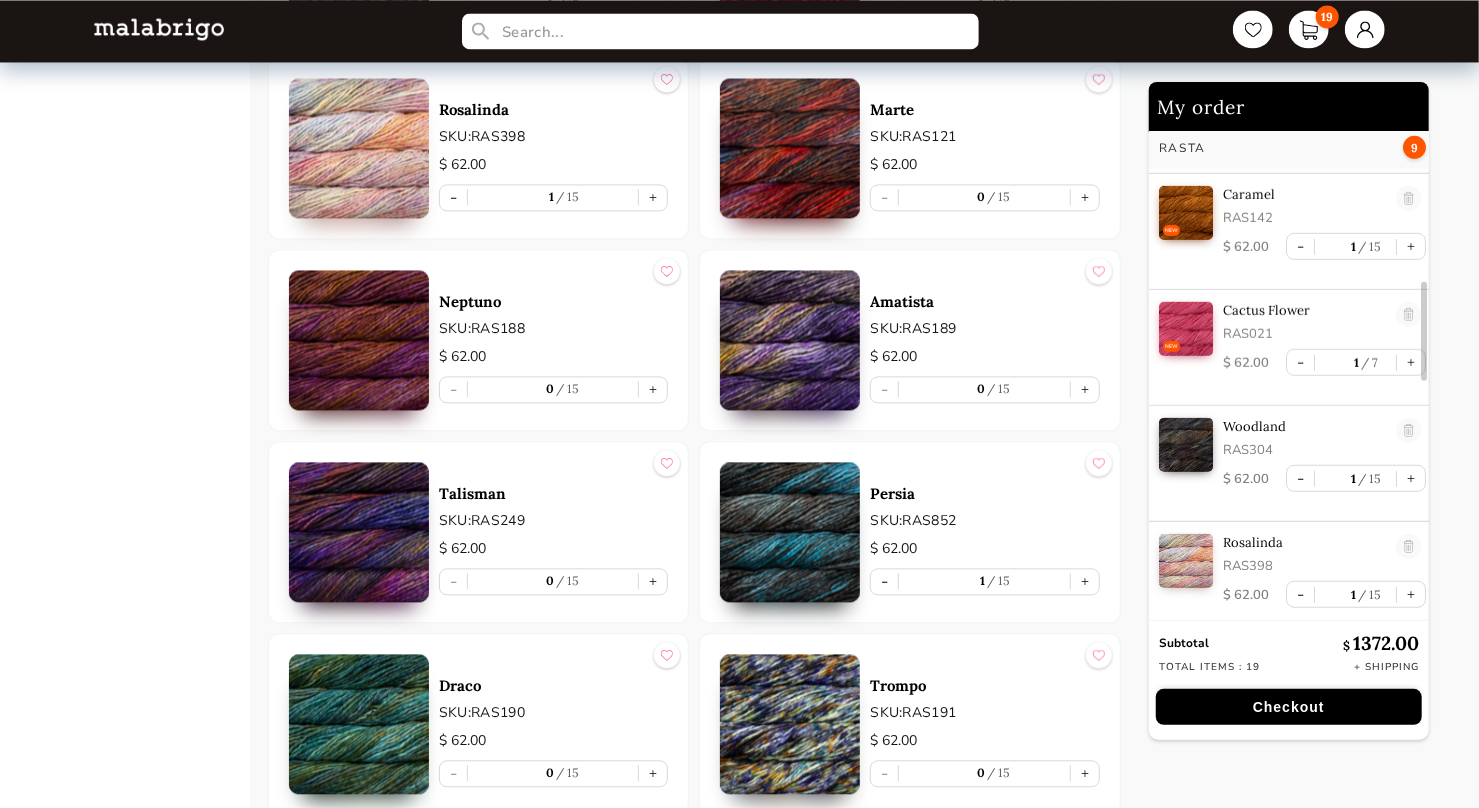 scroll, scrollTop: 850, scrollLeft: 0, axis: vertical 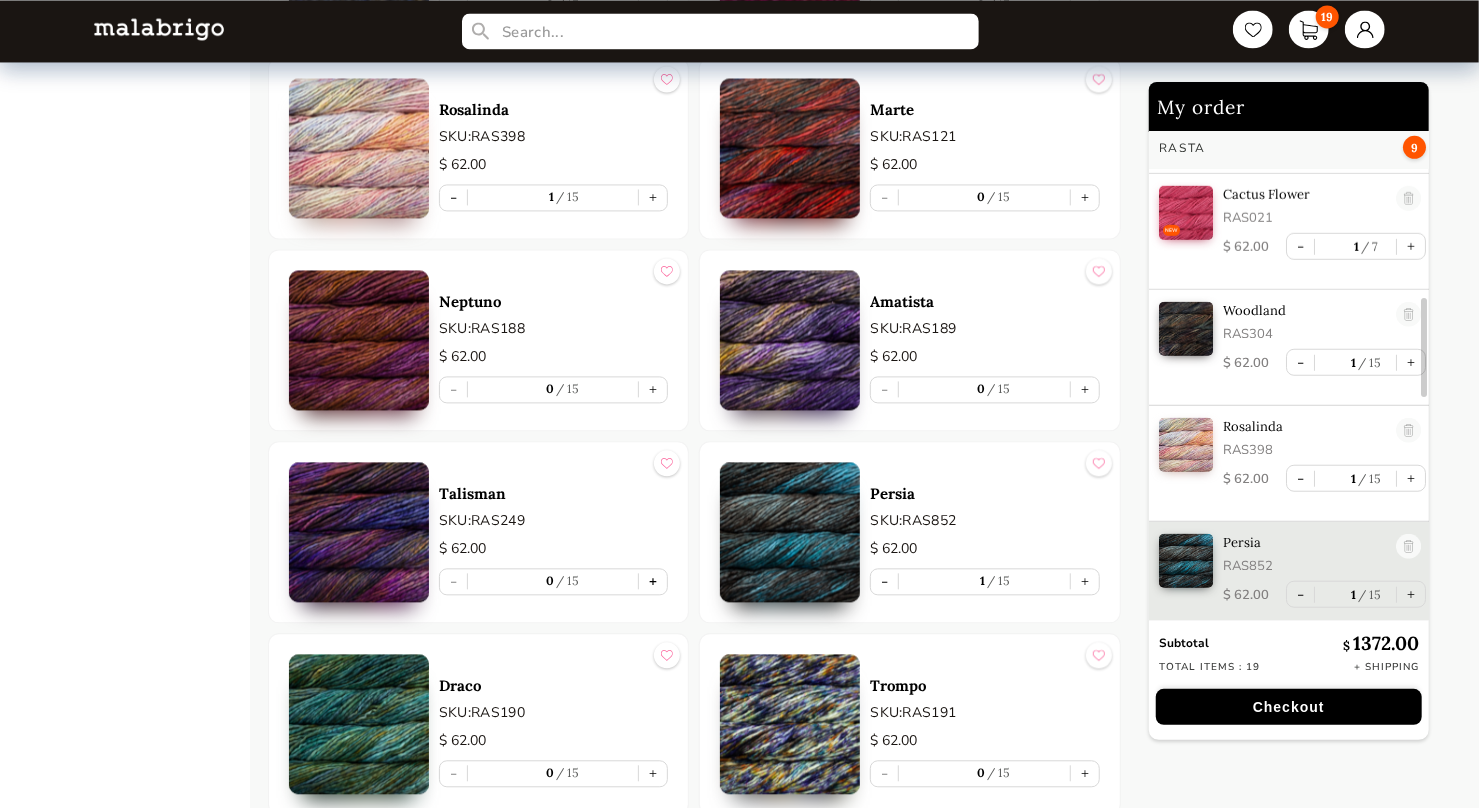 click on "+" at bounding box center [653, 581] 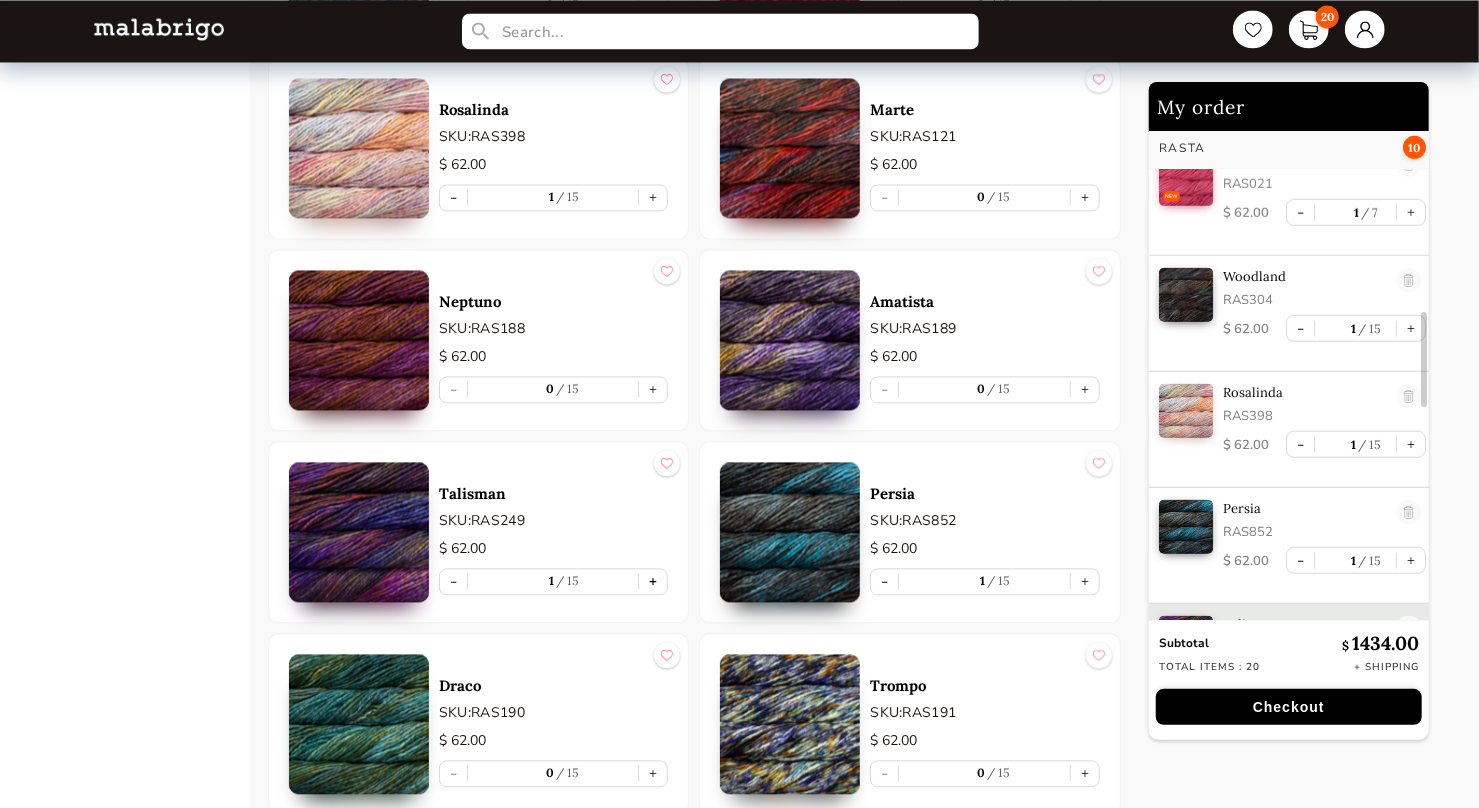 scroll, scrollTop: 966, scrollLeft: 0, axis: vertical 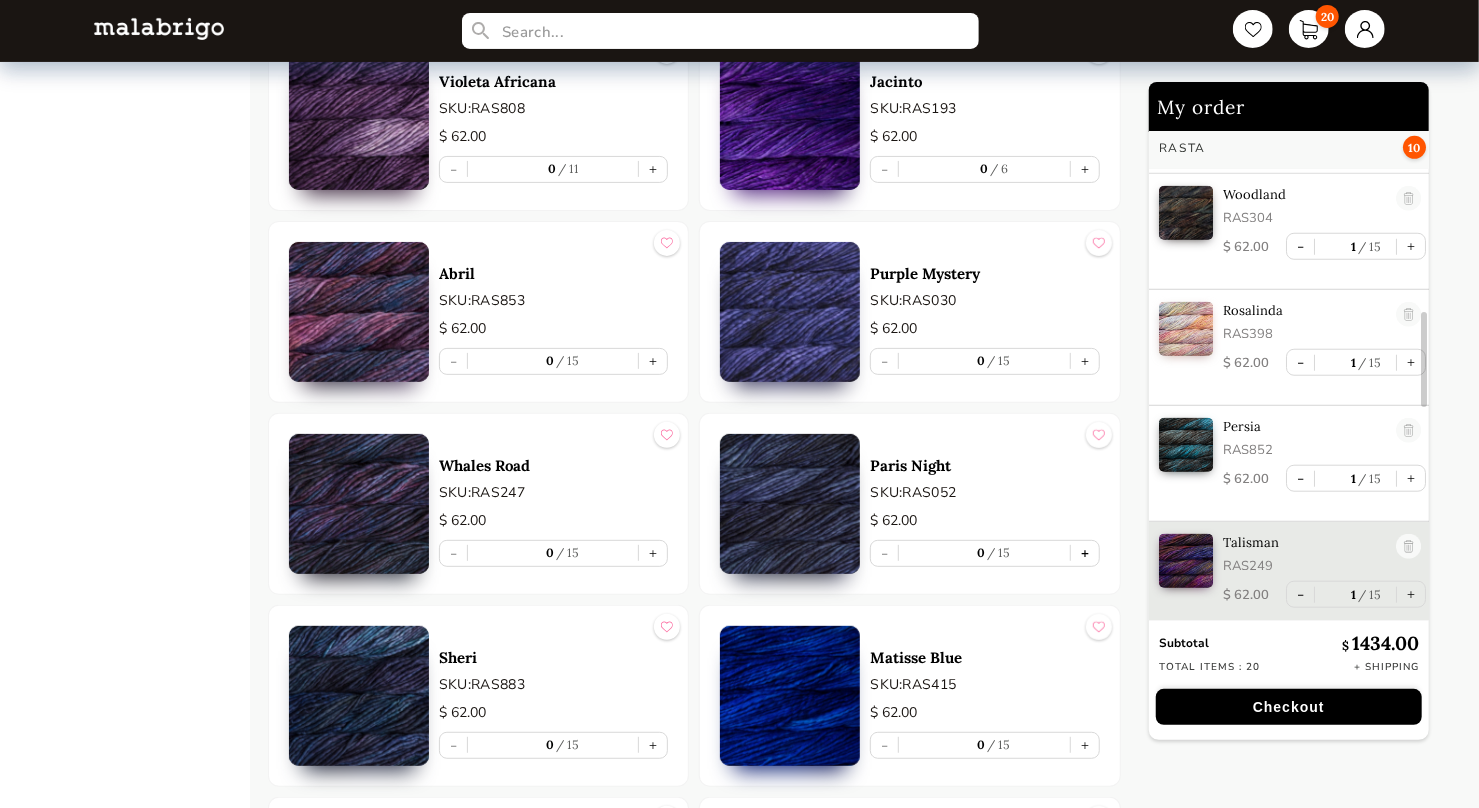 click on "+" at bounding box center (1085, 553) 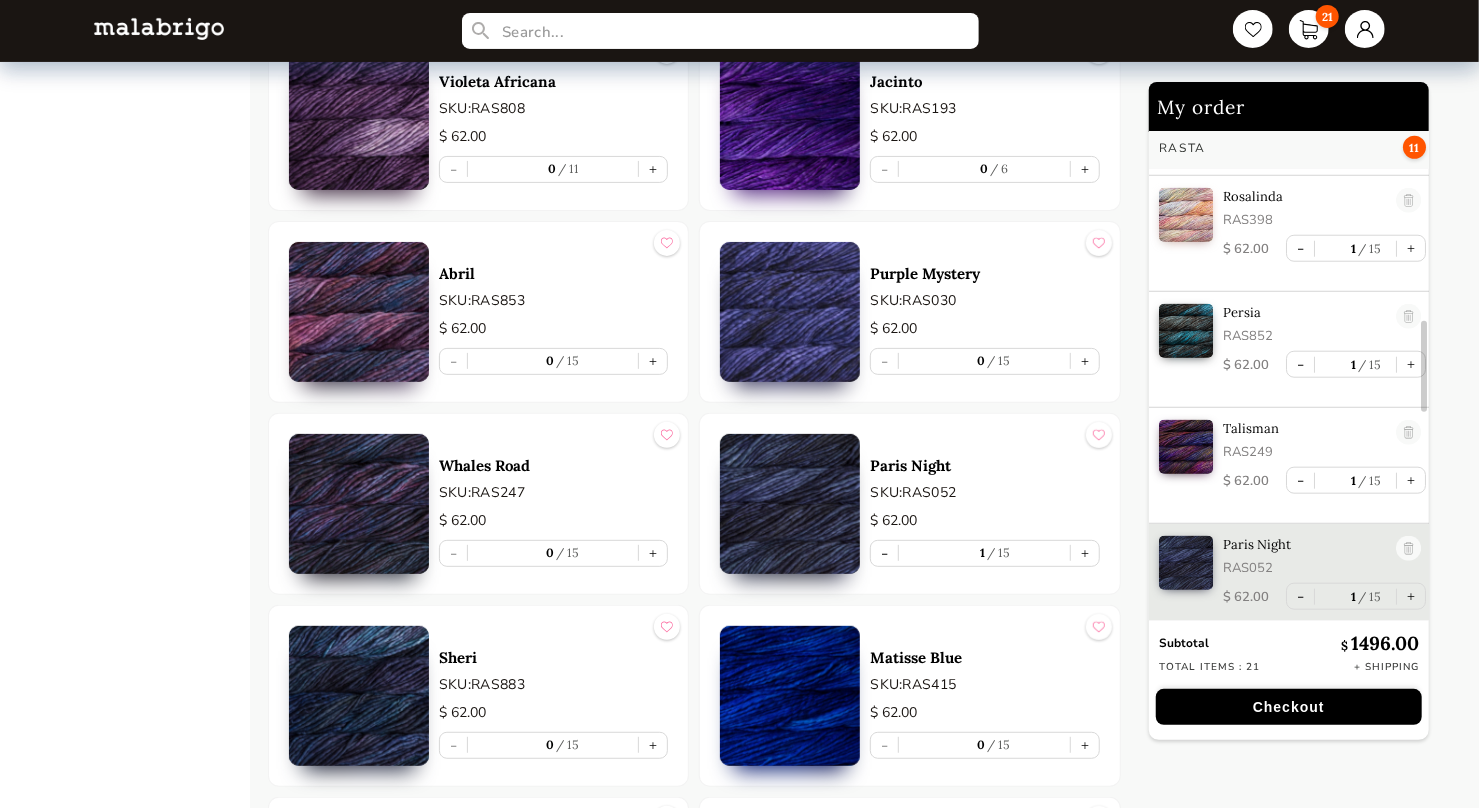 scroll, scrollTop: 1082, scrollLeft: 0, axis: vertical 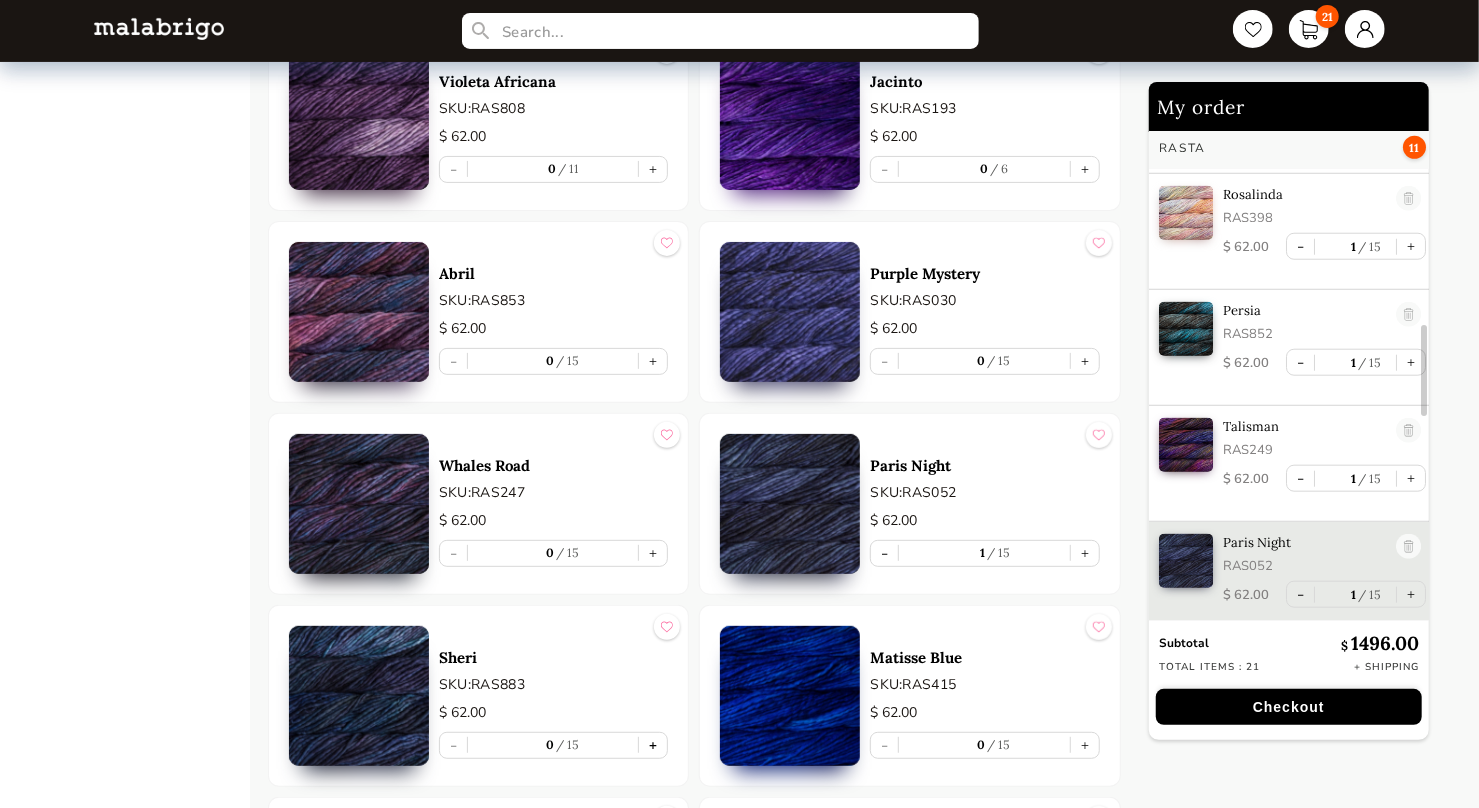 click on "+" at bounding box center (653, 745) 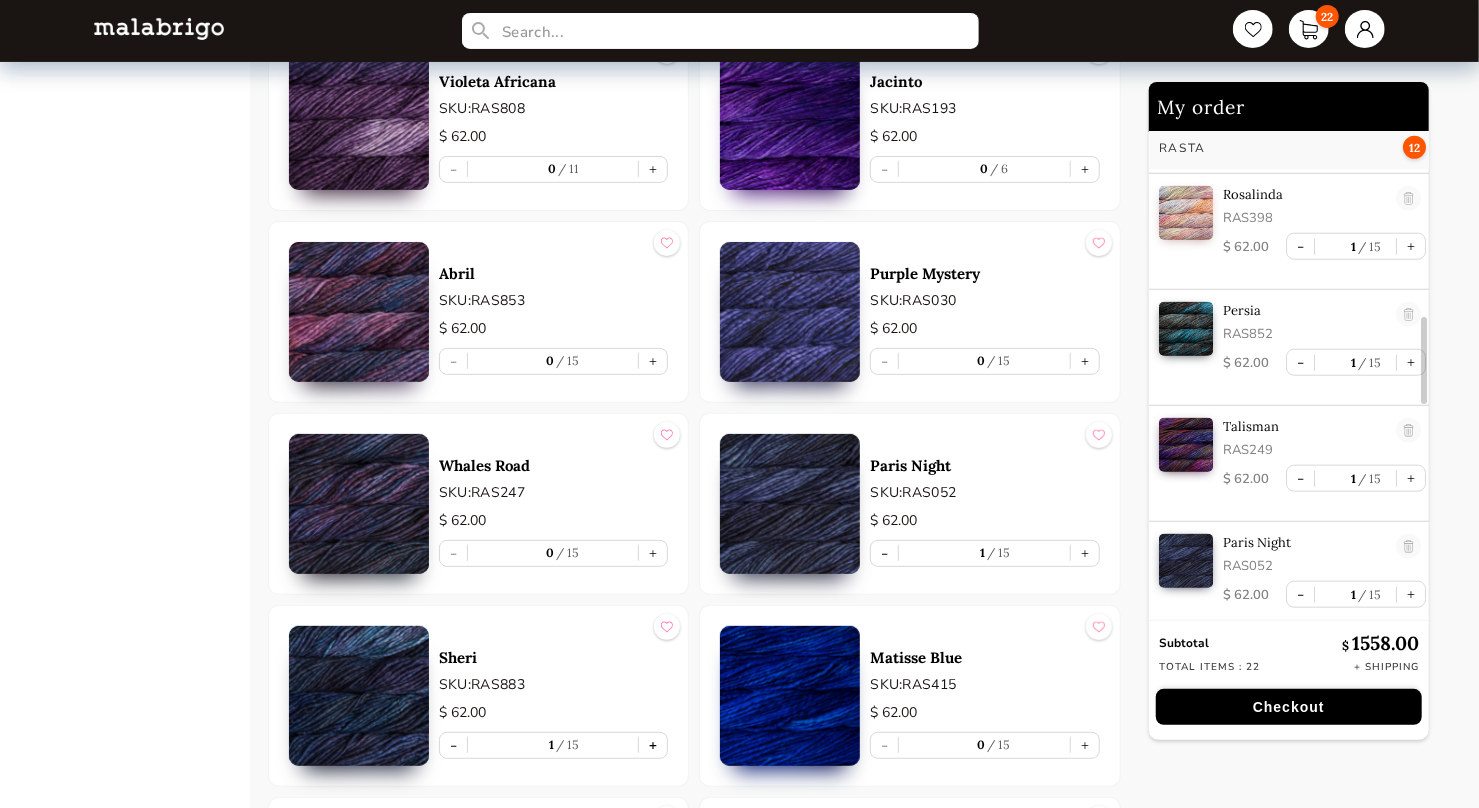 scroll, scrollTop: 1198, scrollLeft: 0, axis: vertical 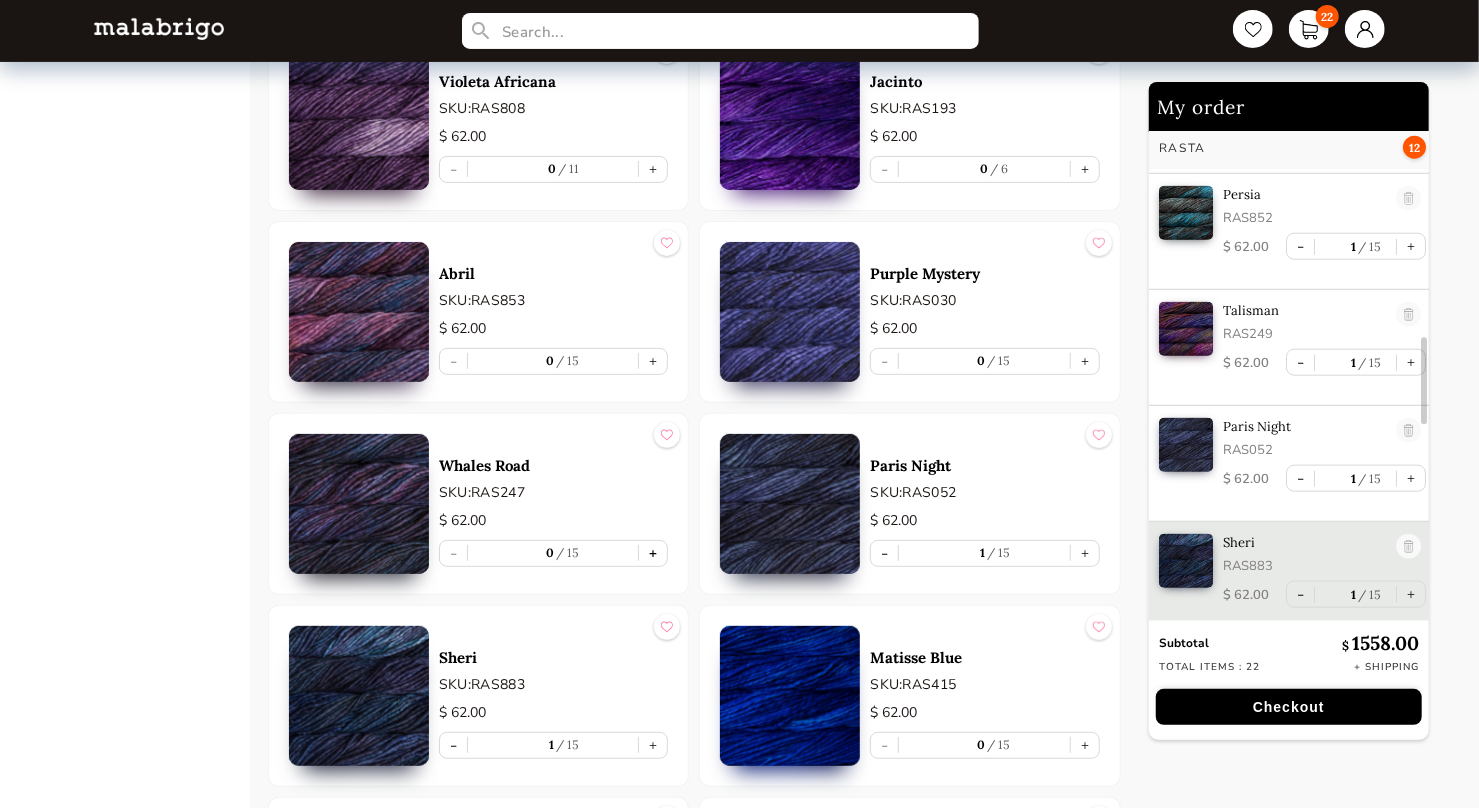 click on "+" at bounding box center [653, 553] 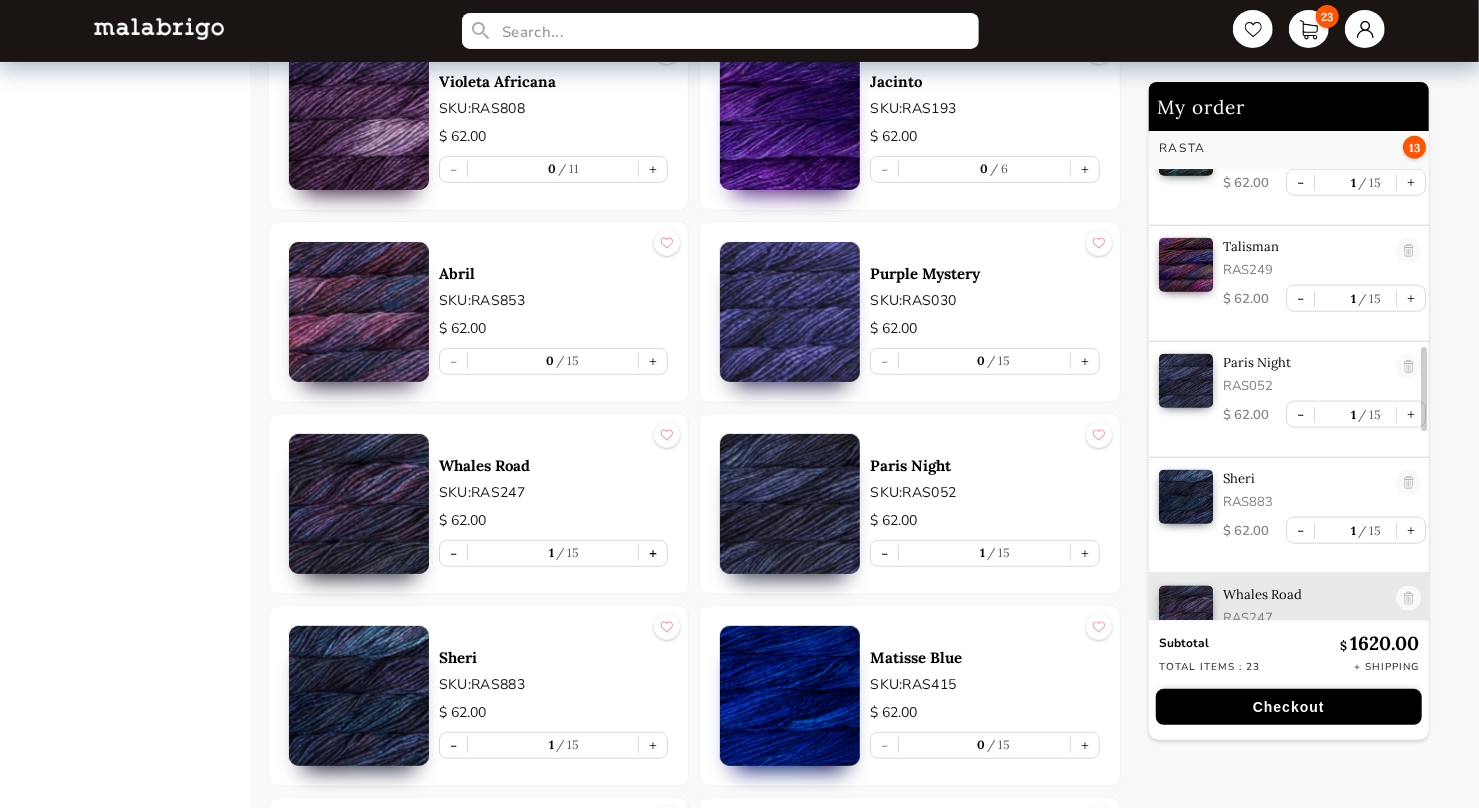 scroll, scrollTop: 1314, scrollLeft: 0, axis: vertical 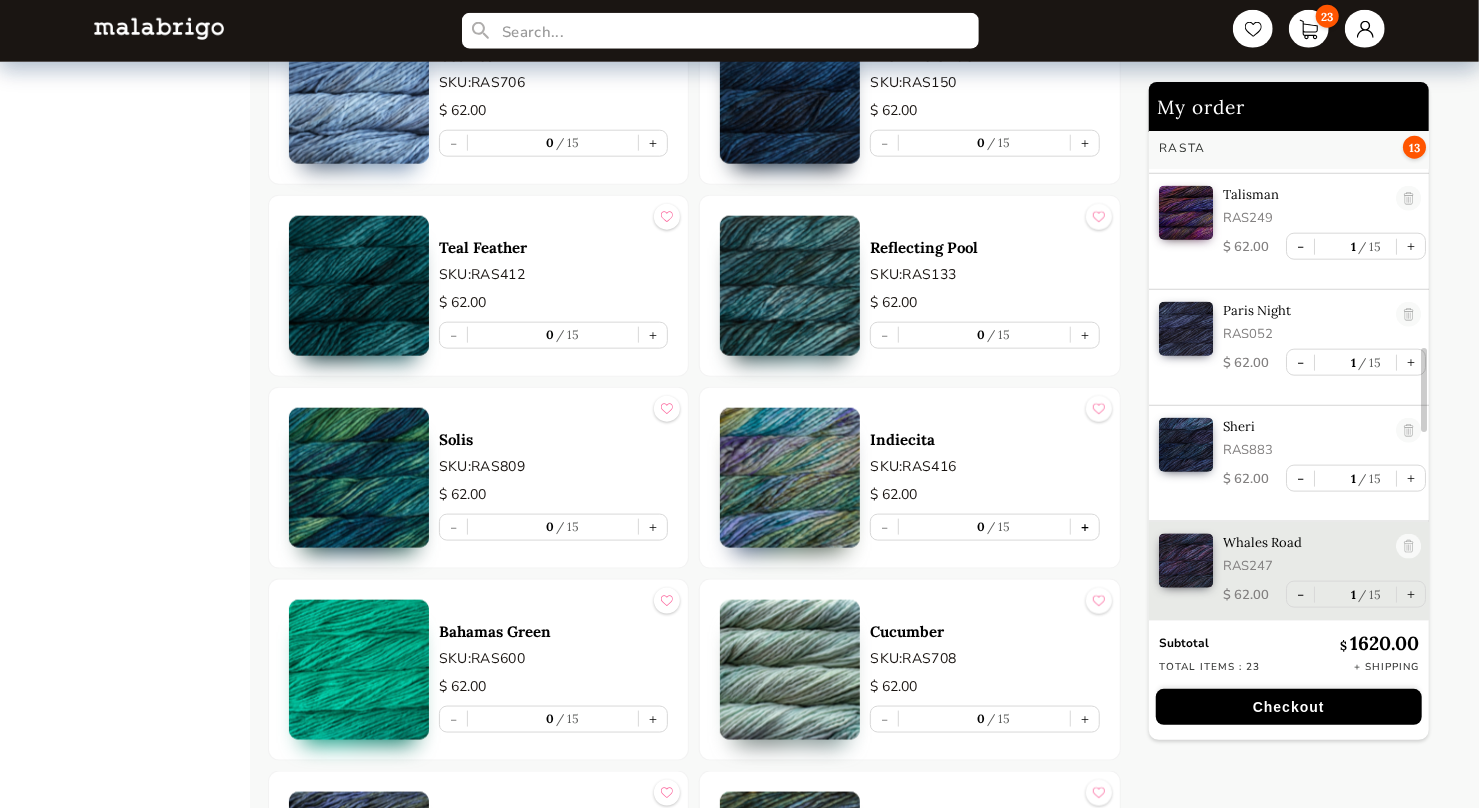 click on "+" at bounding box center [1085, 527] 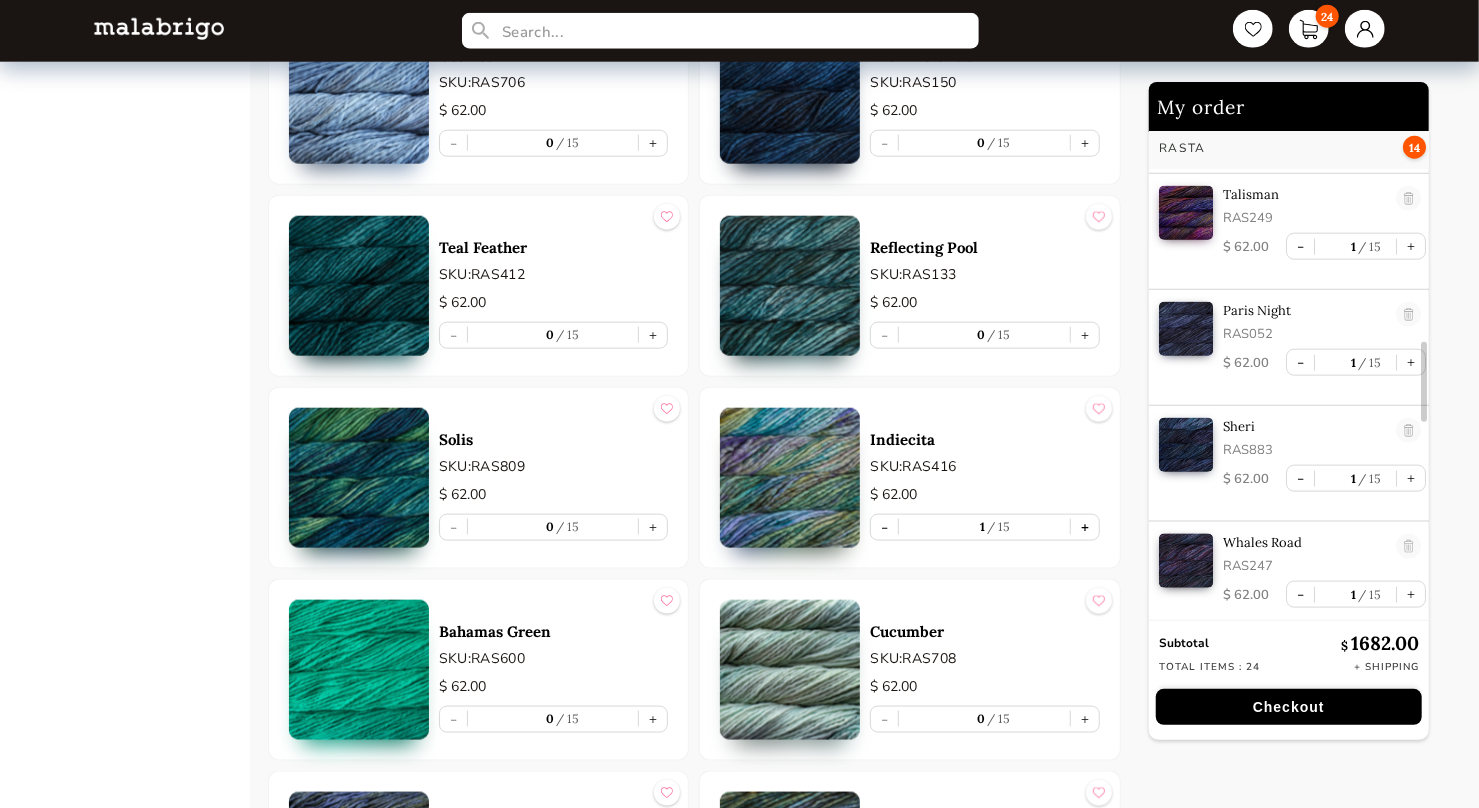 scroll, scrollTop: 1430, scrollLeft: 0, axis: vertical 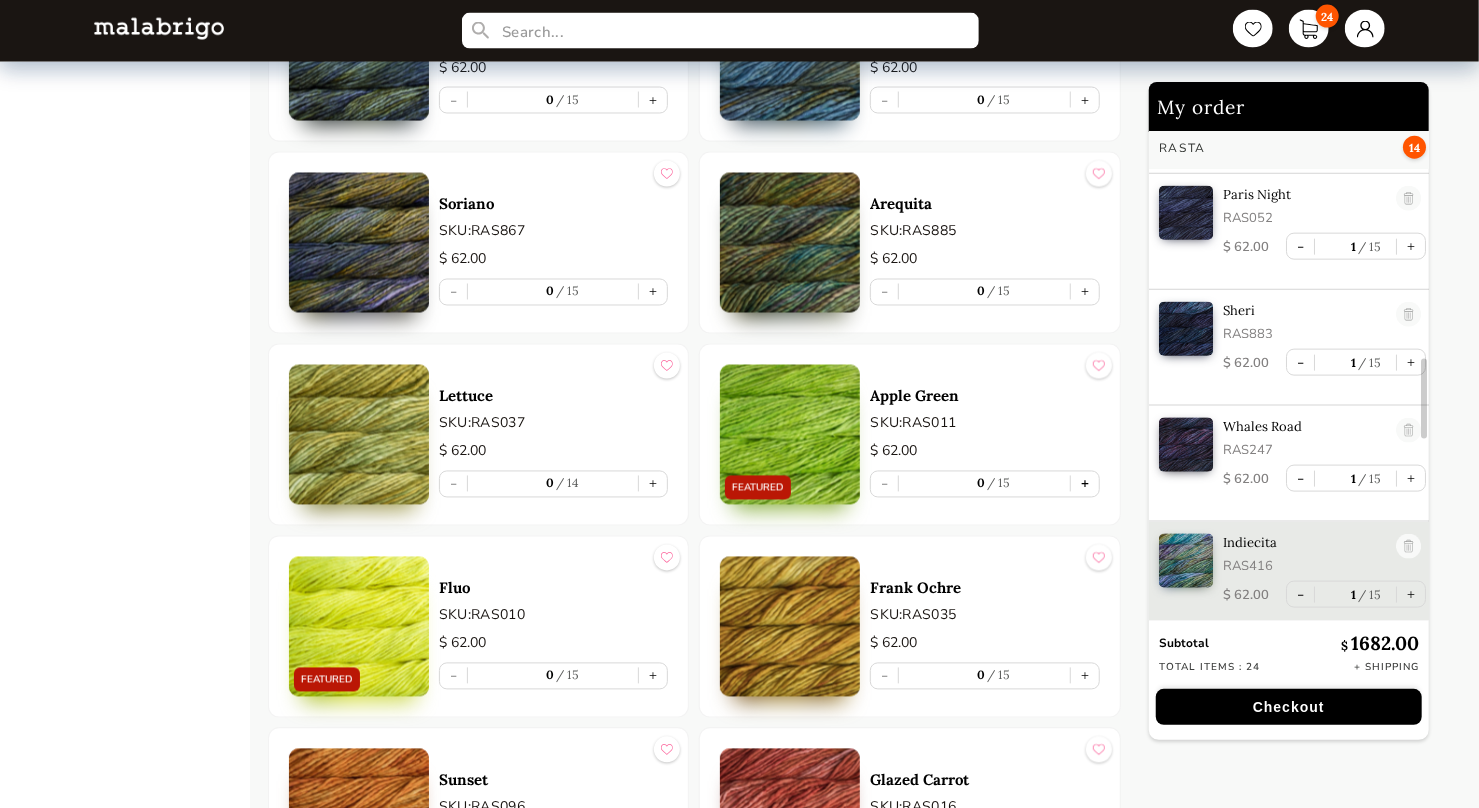 click on "+" at bounding box center [1085, 484] 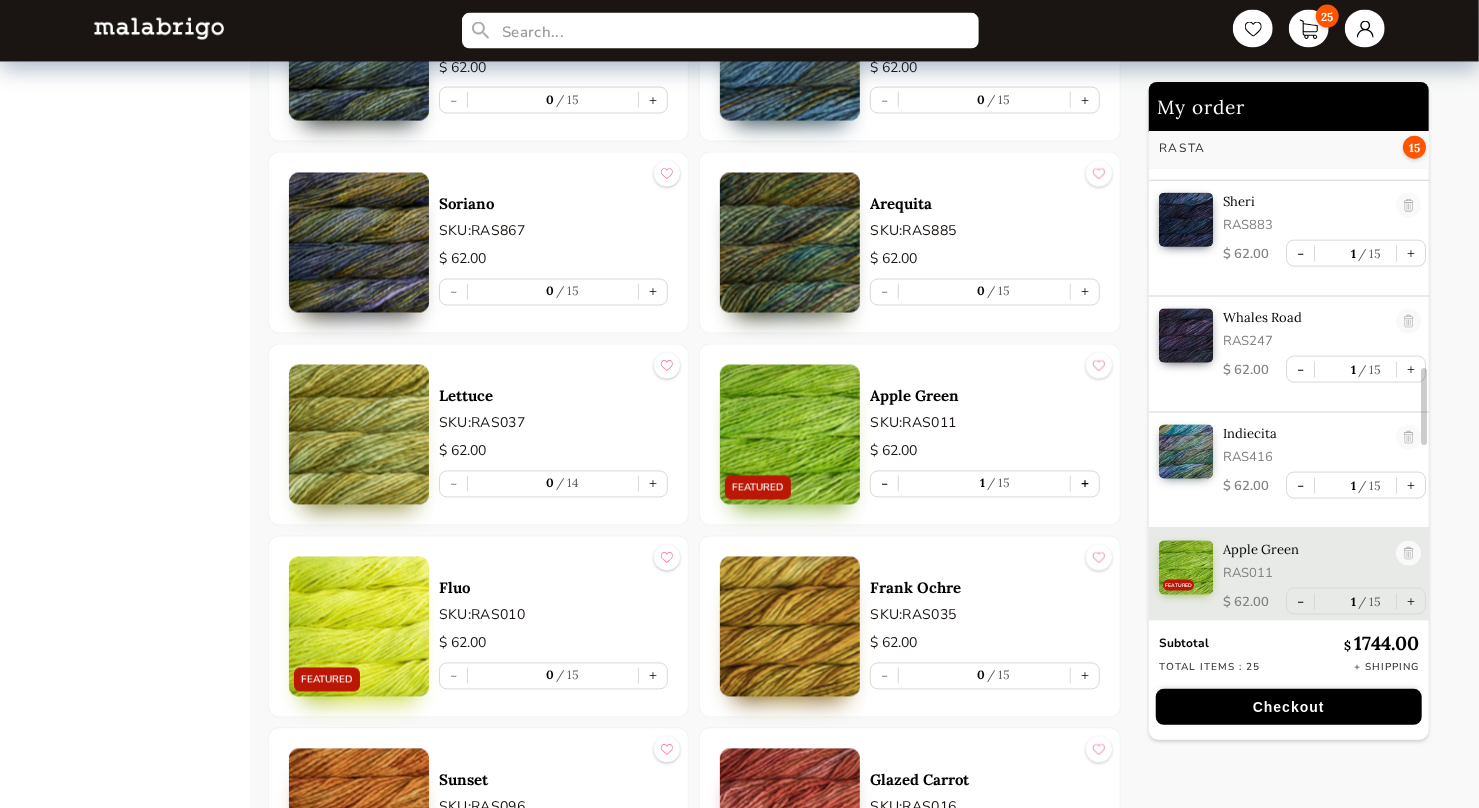 scroll, scrollTop: 1546, scrollLeft: 0, axis: vertical 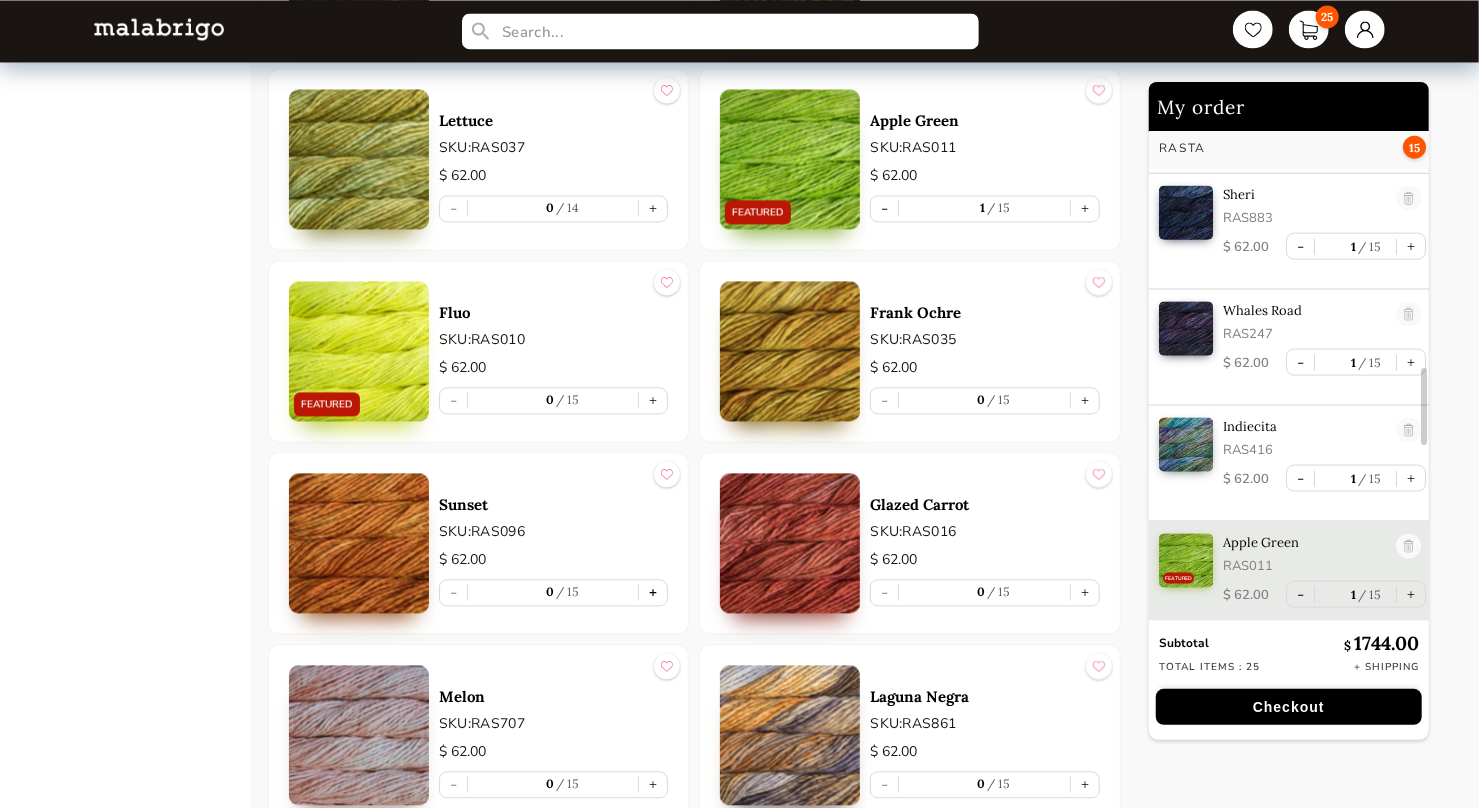 click on "+" at bounding box center (653, 592) 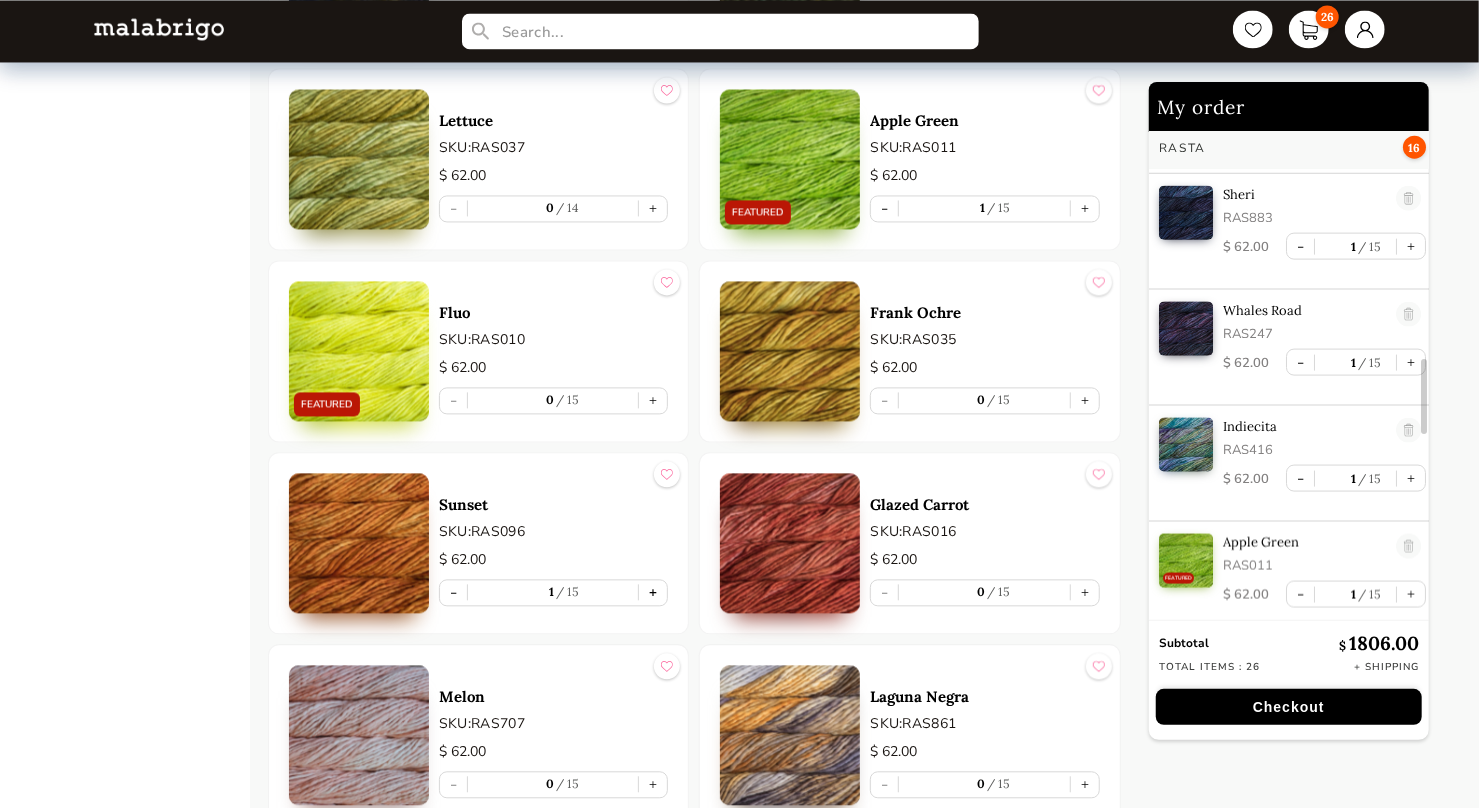 scroll, scrollTop: 1662, scrollLeft: 0, axis: vertical 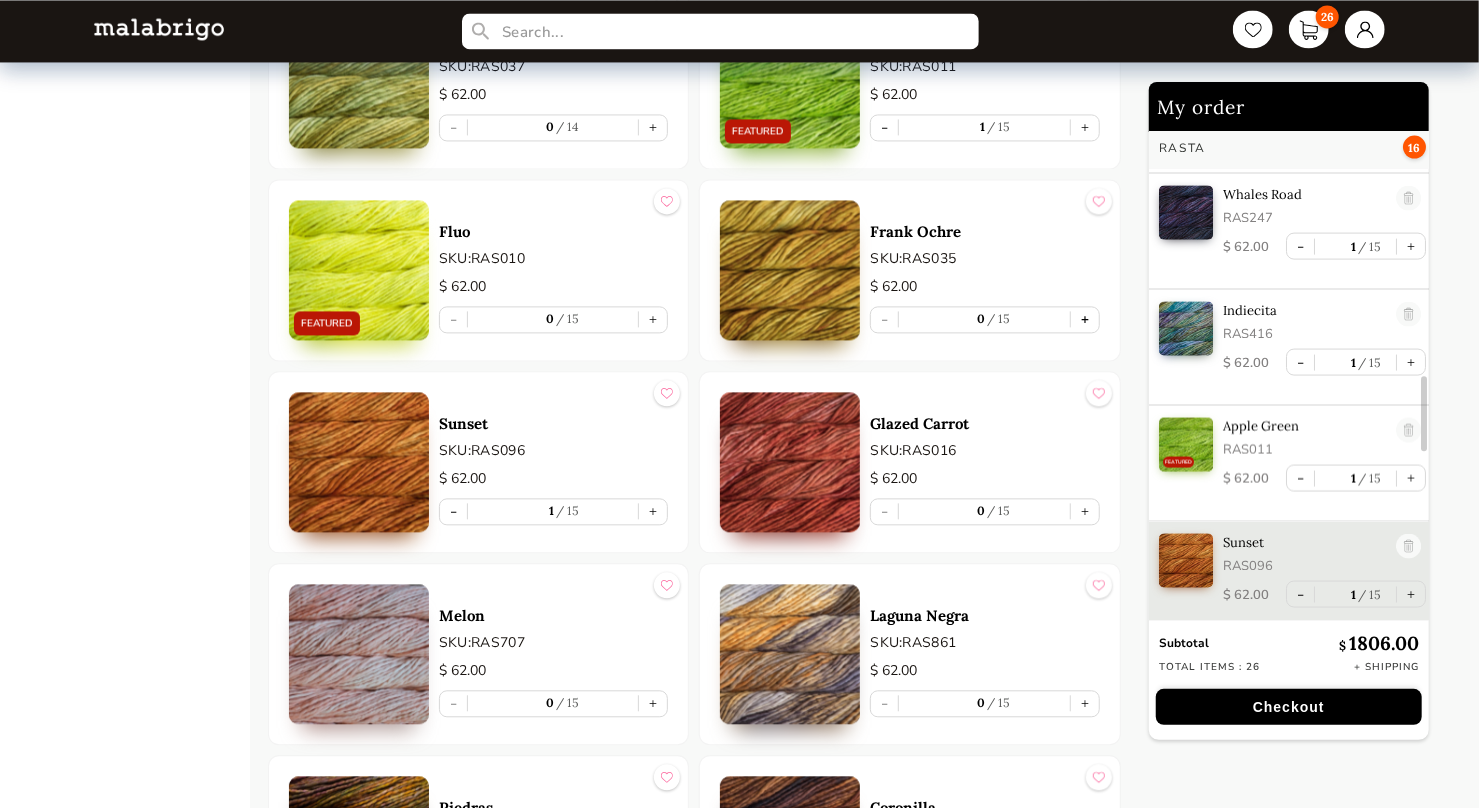 click on "+" at bounding box center (1085, 319) 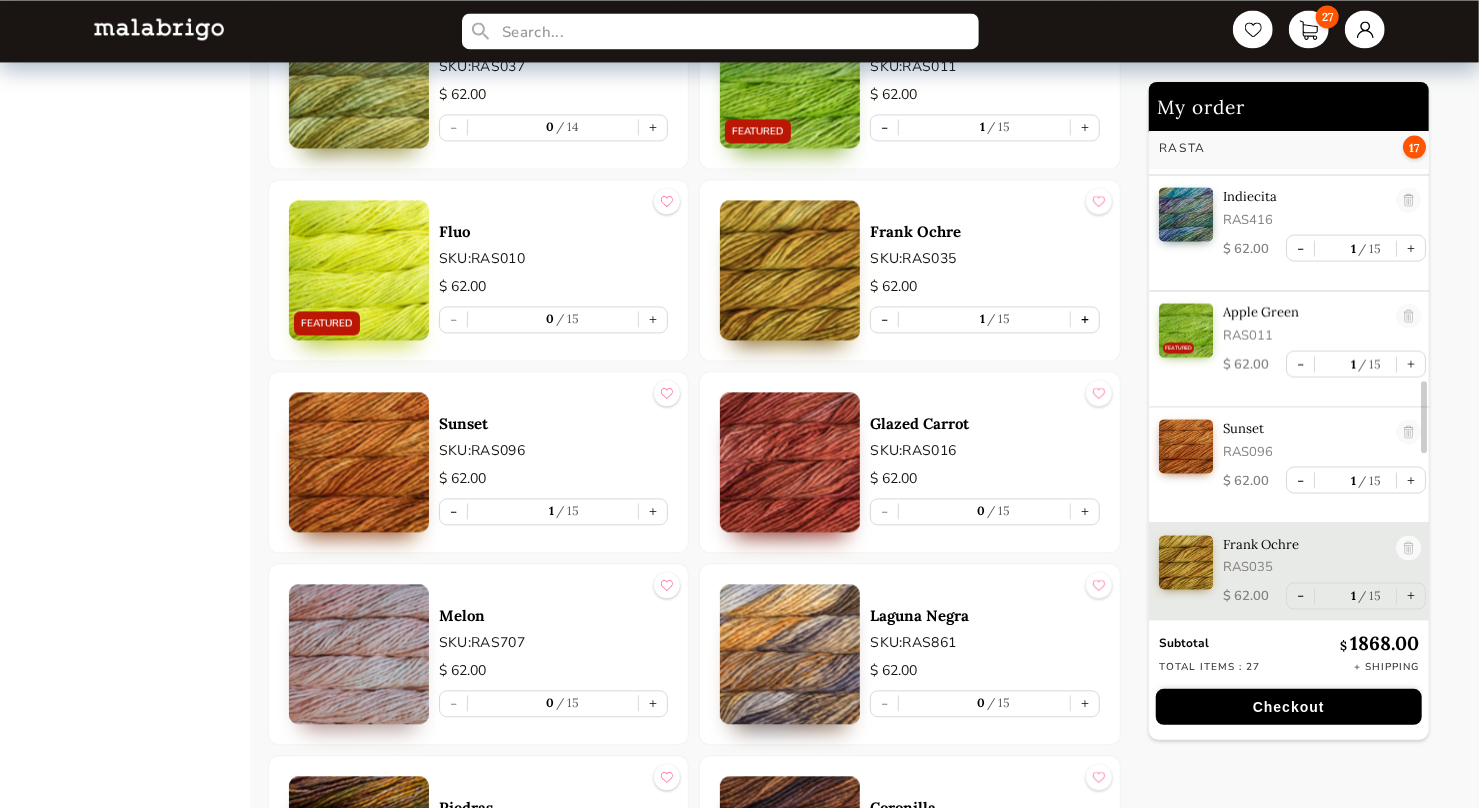 scroll, scrollTop: 1778, scrollLeft: 0, axis: vertical 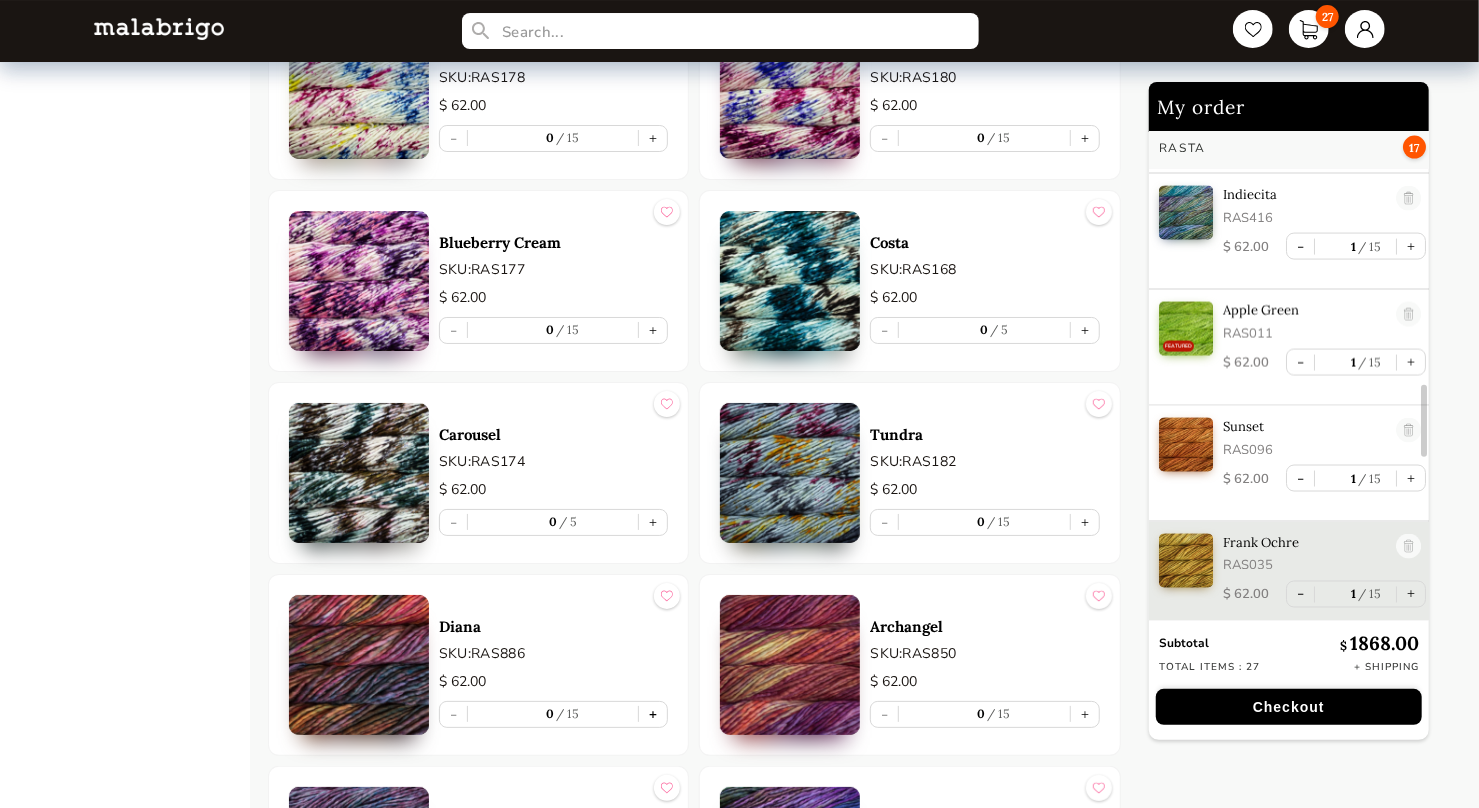 click on "+" at bounding box center [653, 714] 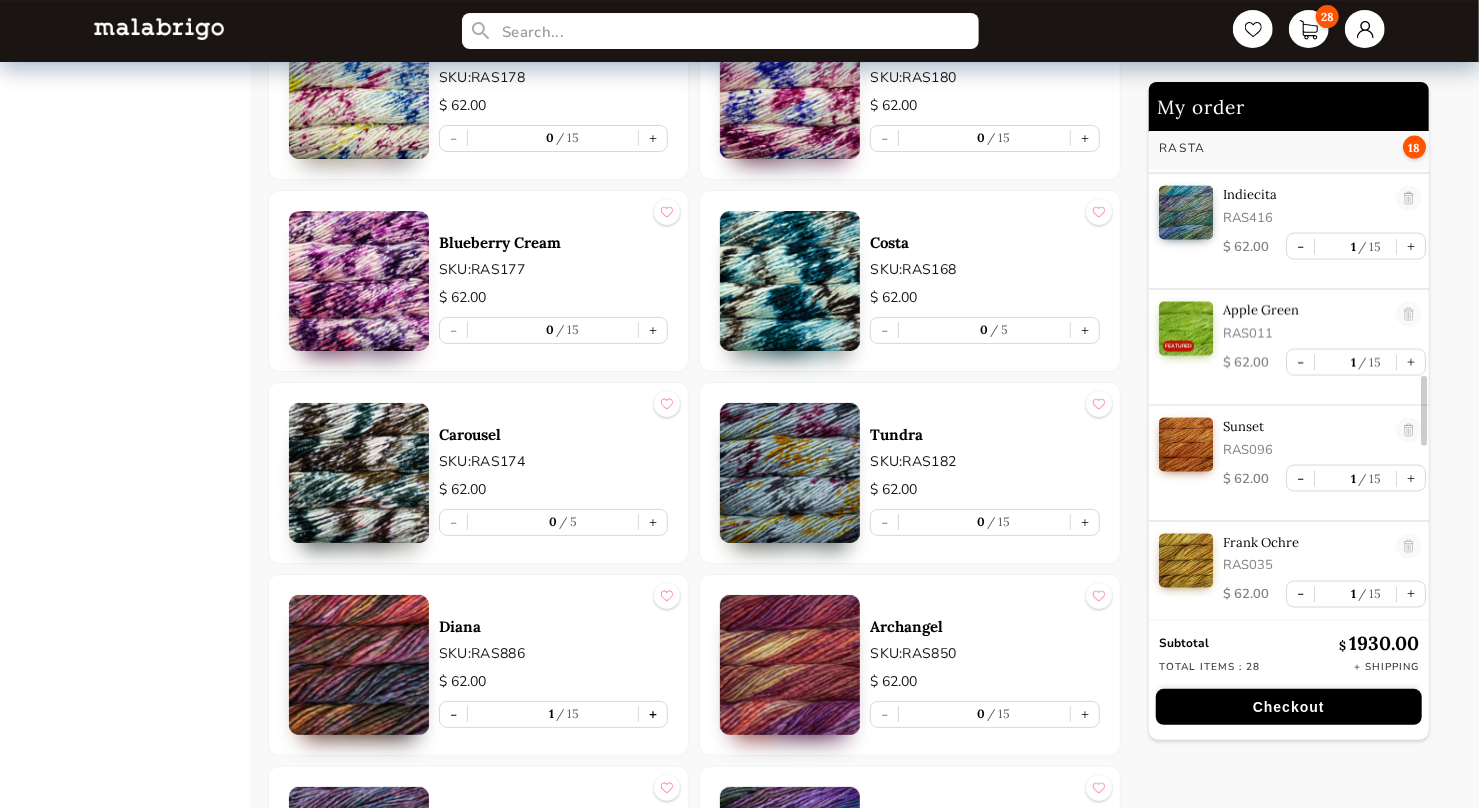 scroll, scrollTop: 1894, scrollLeft: 0, axis: vertical 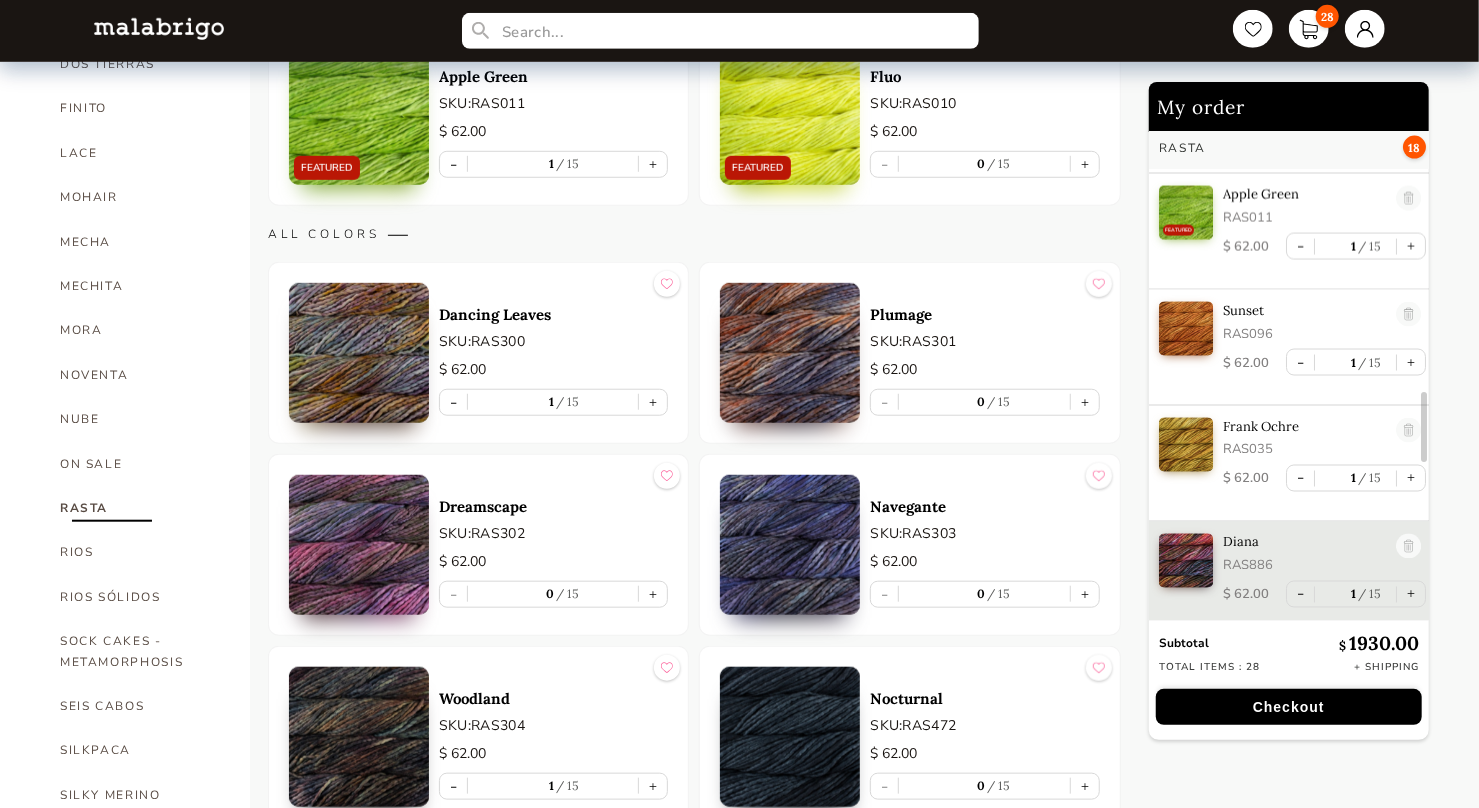 click on "Nocturnal SKU:  RAS472 $   62.00 - 0 15 +" at bounding box center [909, 737] 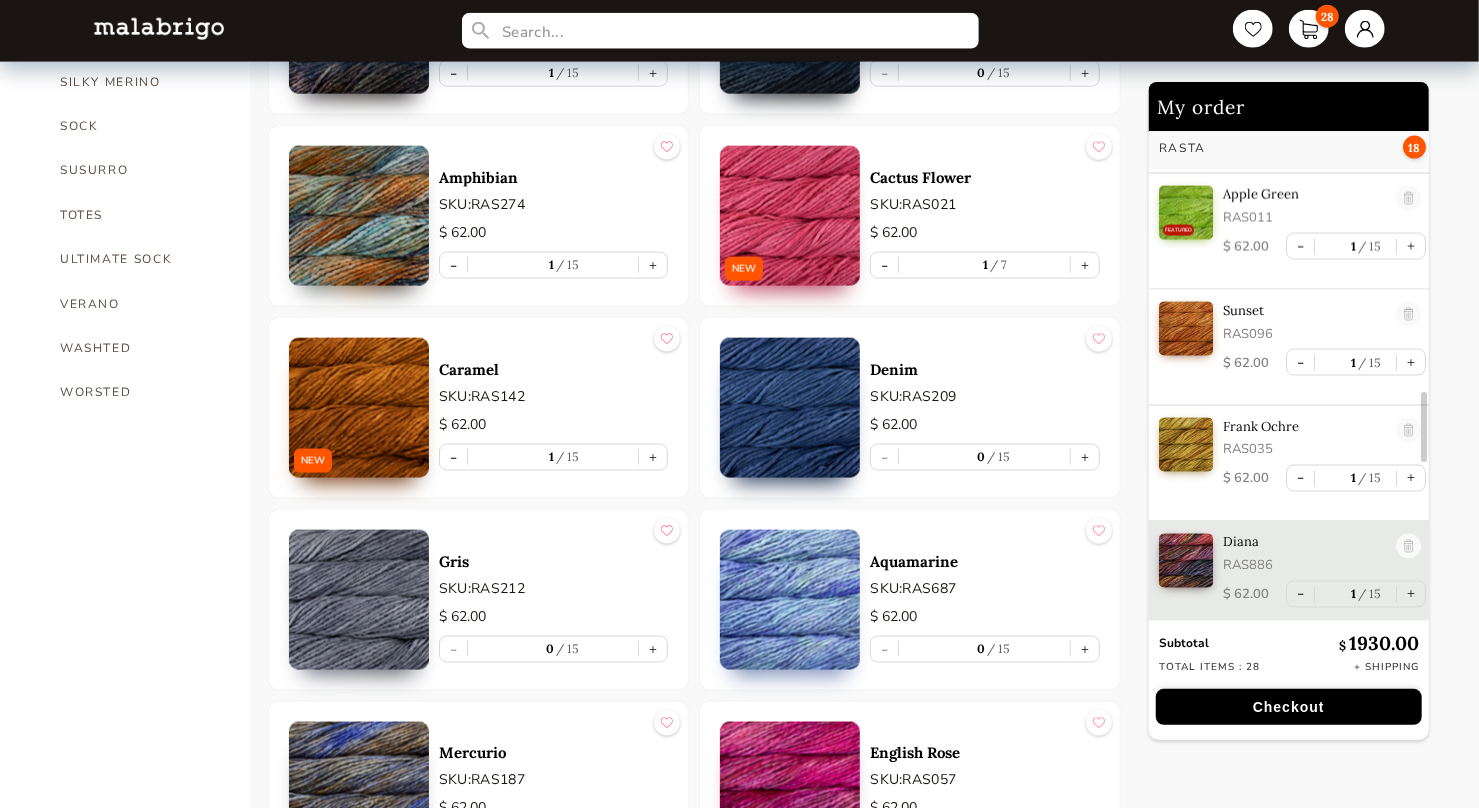 scroll, scrollTop: 1528, scrollLeft: 0, axis: vertical 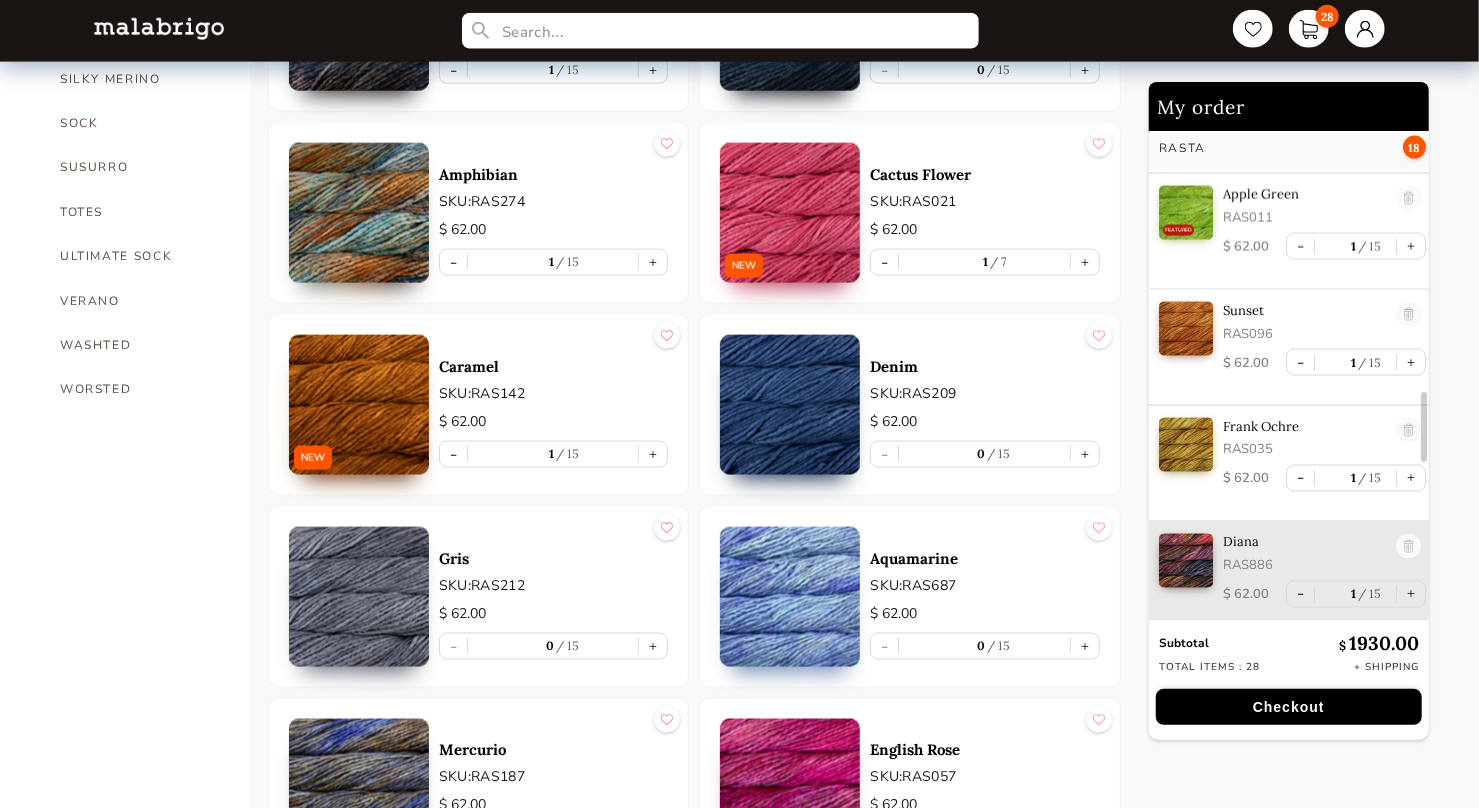 click on "Checkout" at bounding box center [1289, 707] 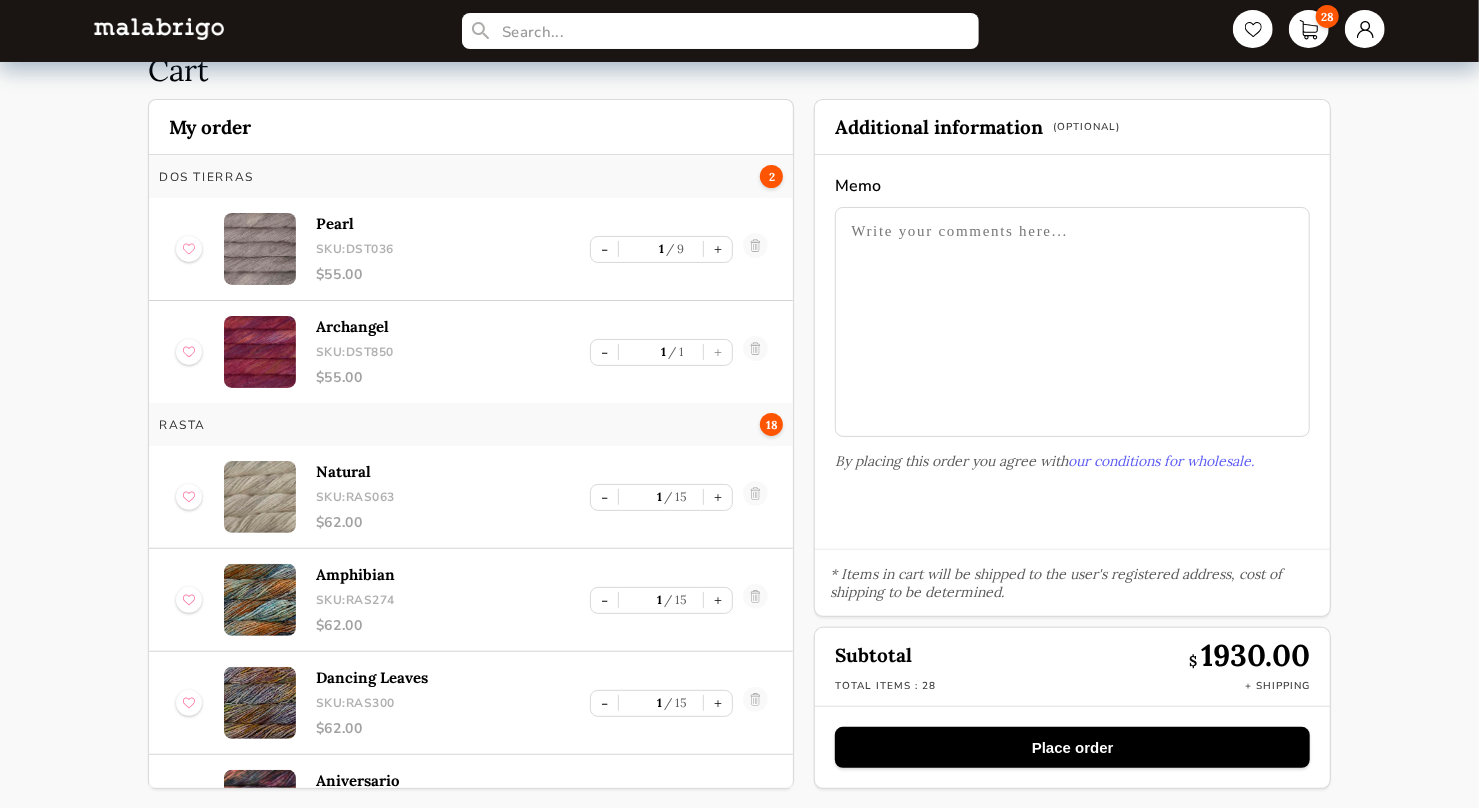drag, startPoint x: 1103, startPoint y: 743, endPoint x: 1016, endPoint y: 742, distance: 87.005745 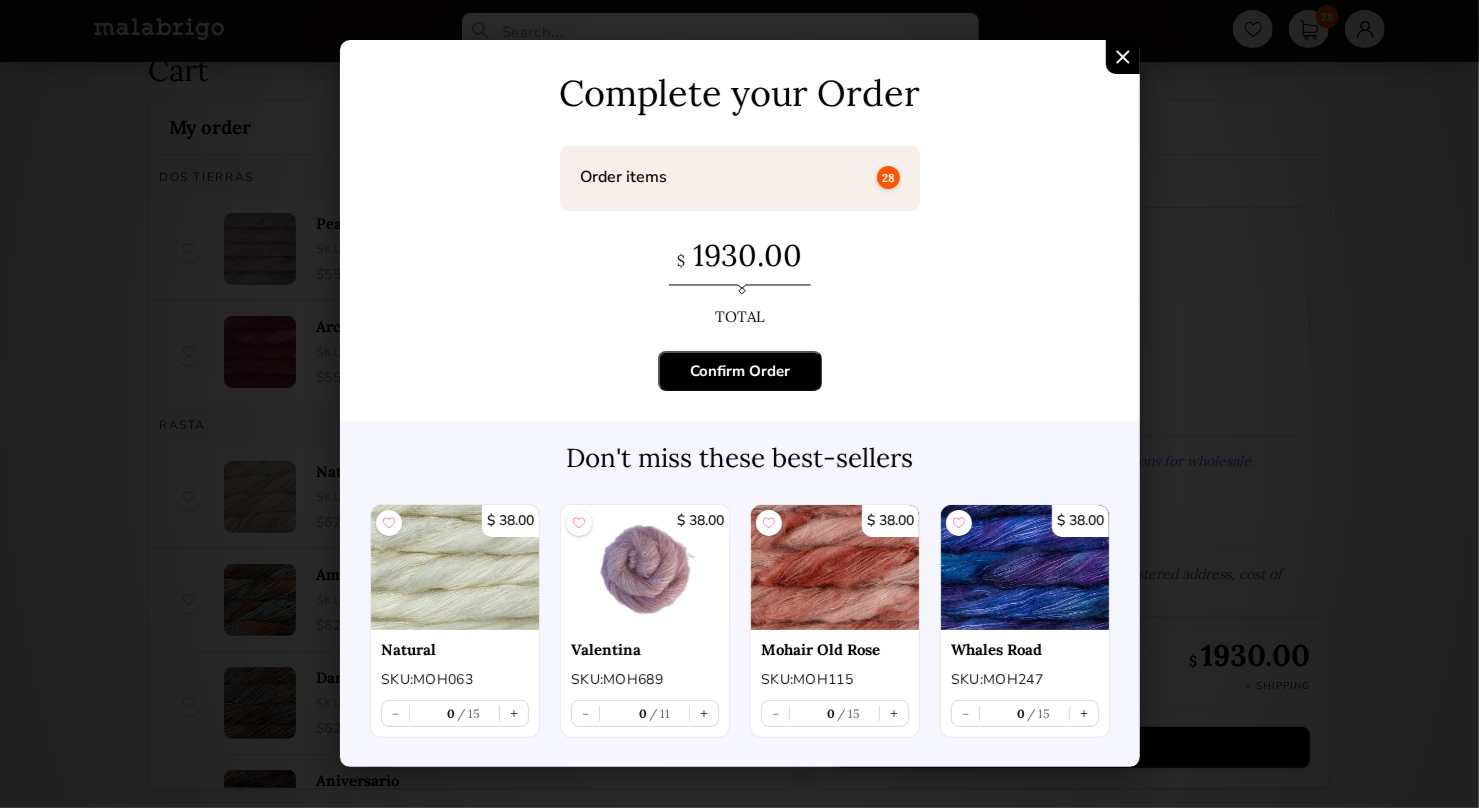 click on "Confirm Order" at bounding box center (740, 371) 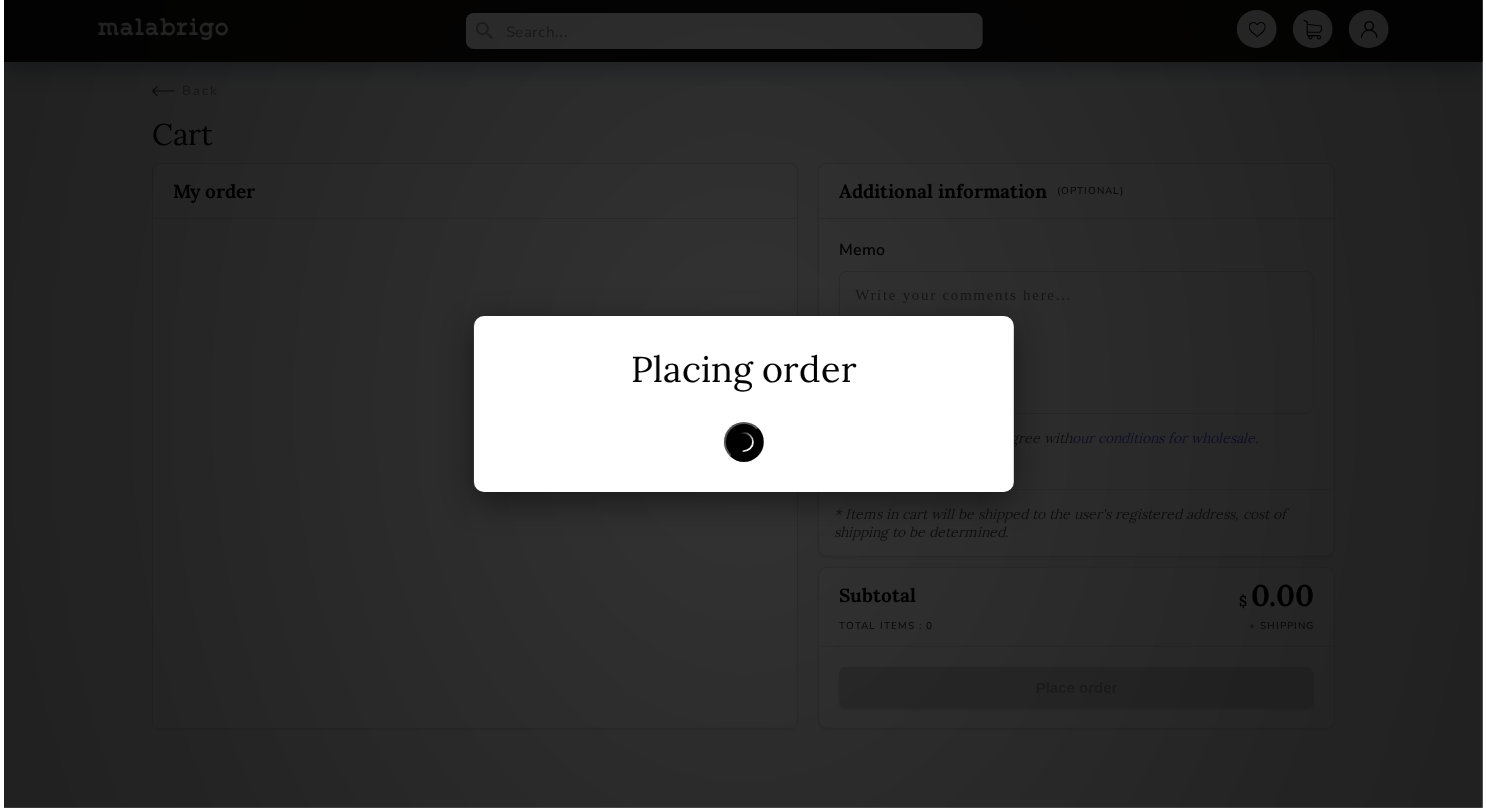 scroll, scrollTop: 0, scrollLeft: 0, axis: both 